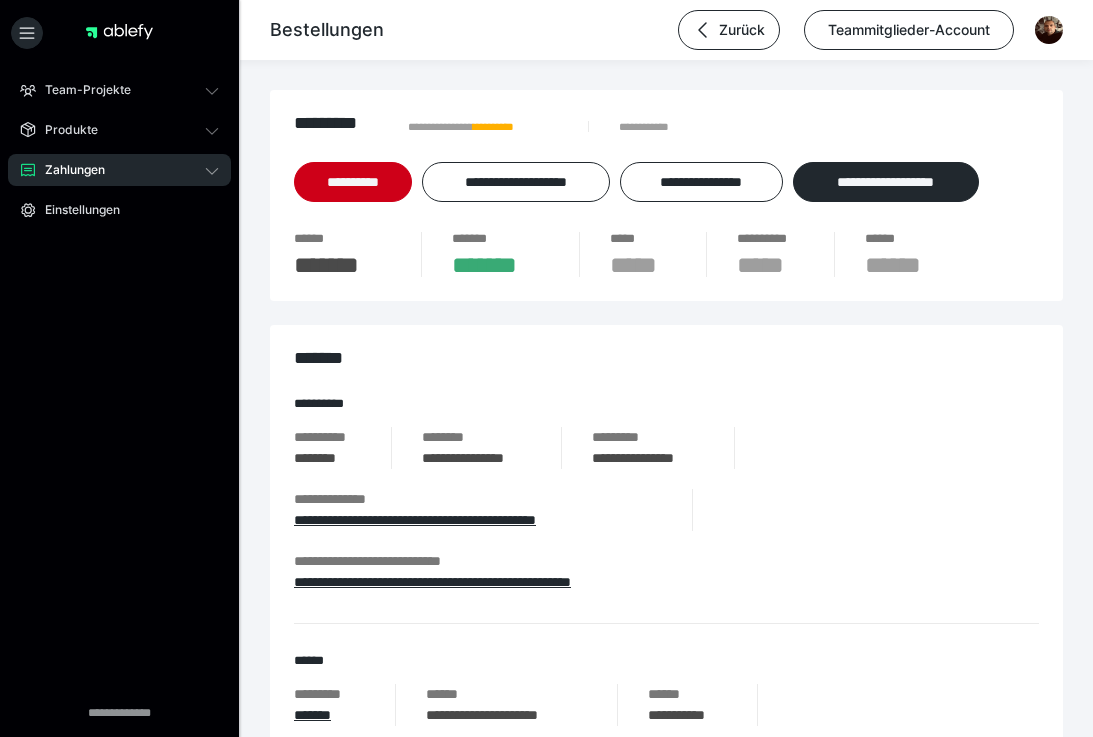 scroll, scrollTop: 0, scrollLeft: 0, axis: both 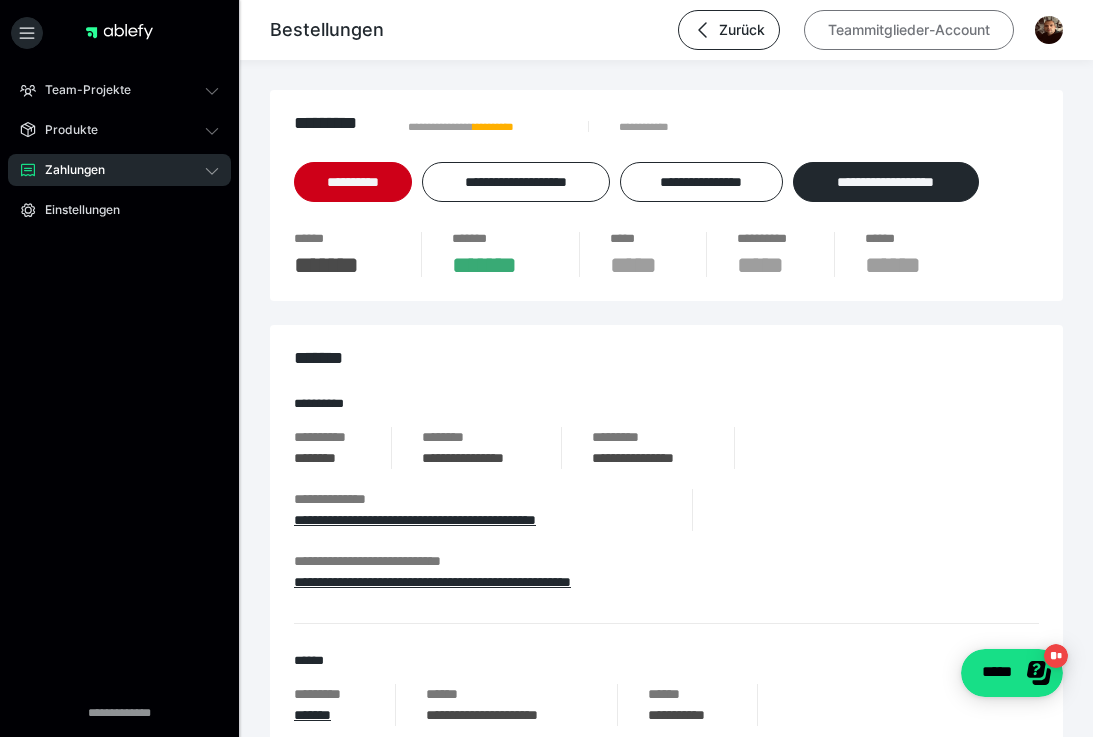 click on "Teammitglieder-Account" at bounding box center [909, 30] 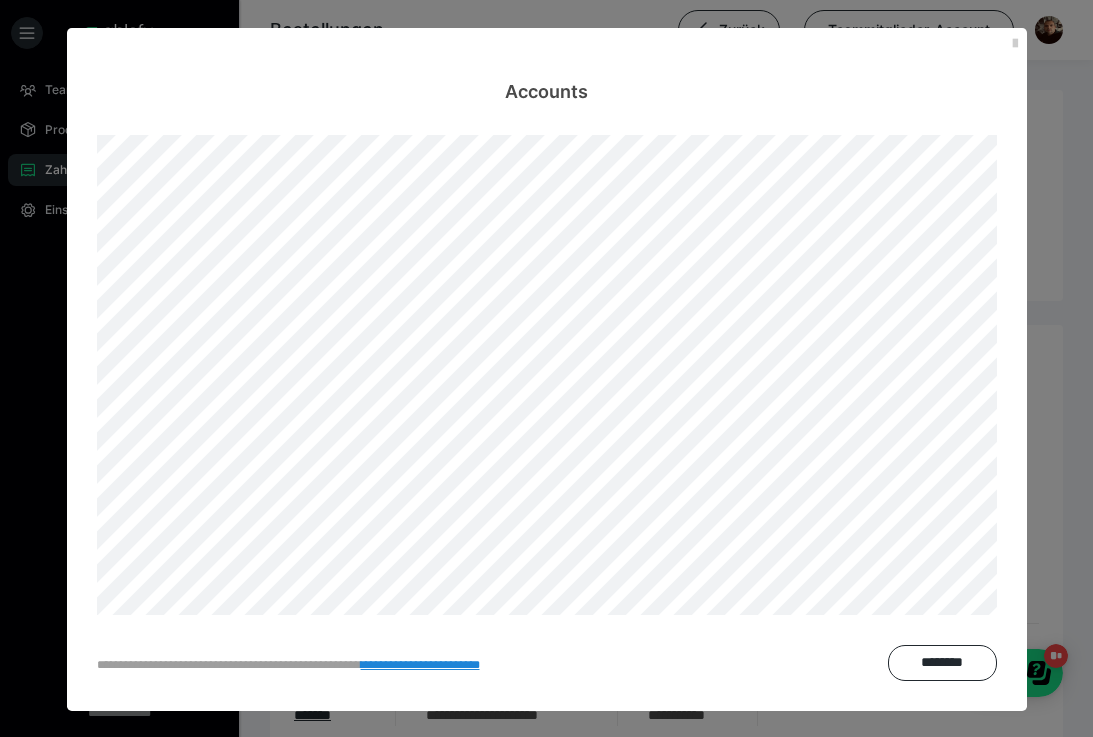 click on "**********" at bounding box center [546, 368] 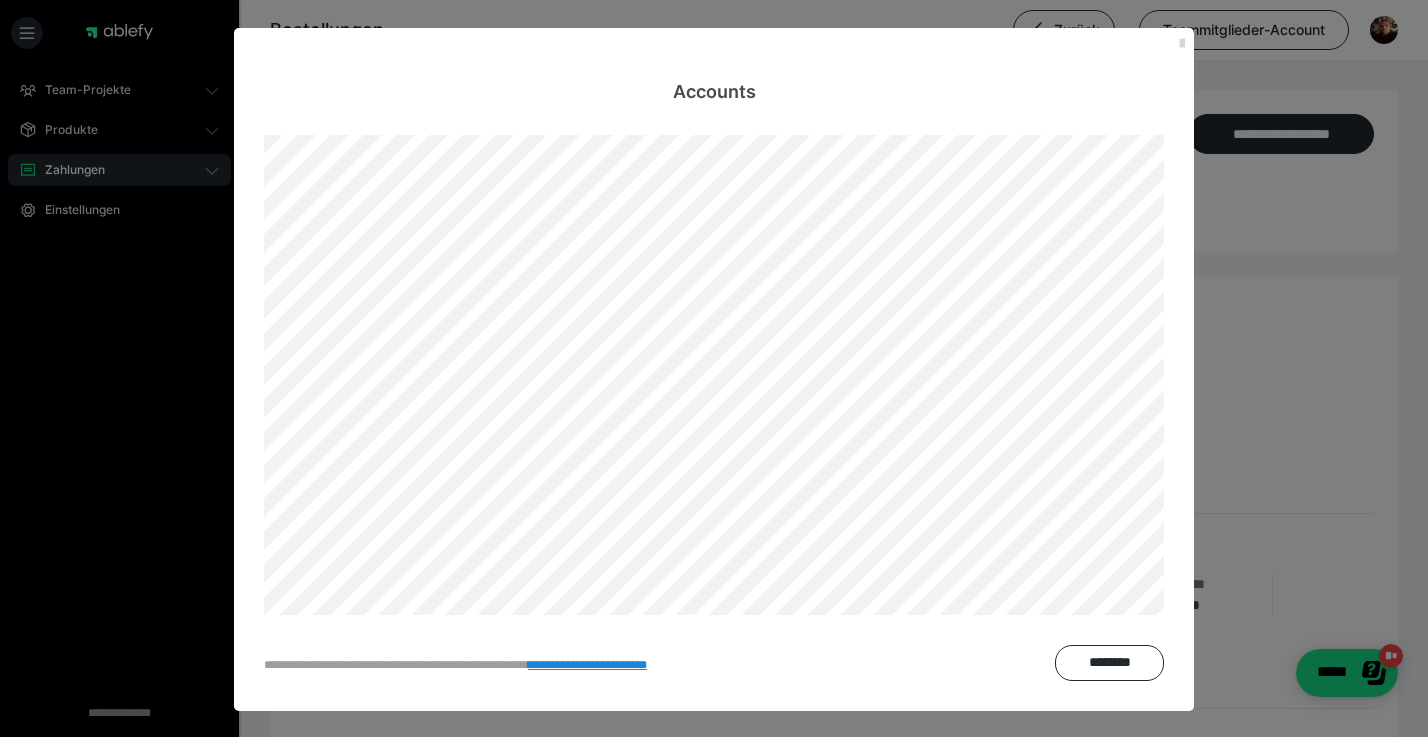 click at bounding box center (1182, 44) 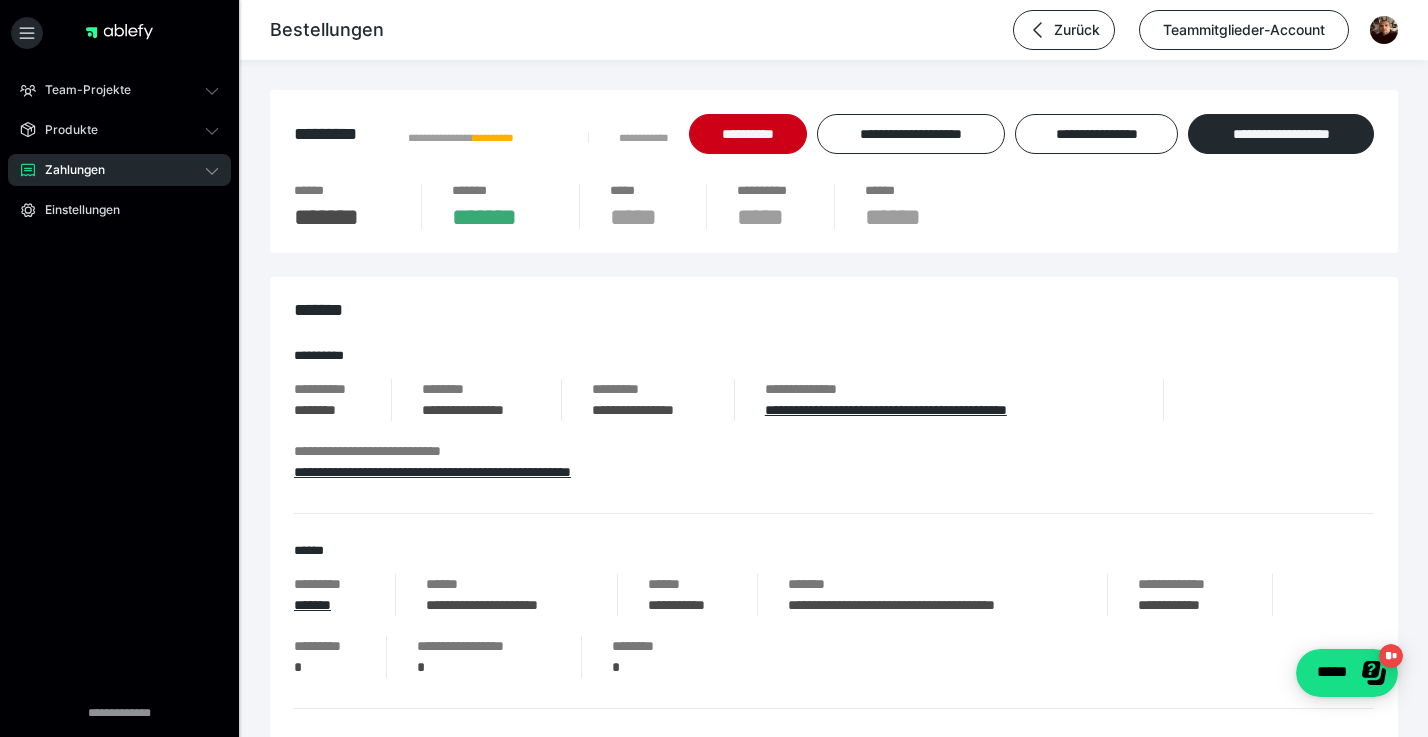 click on "Zahlungen" at bounding box center (68, 170) 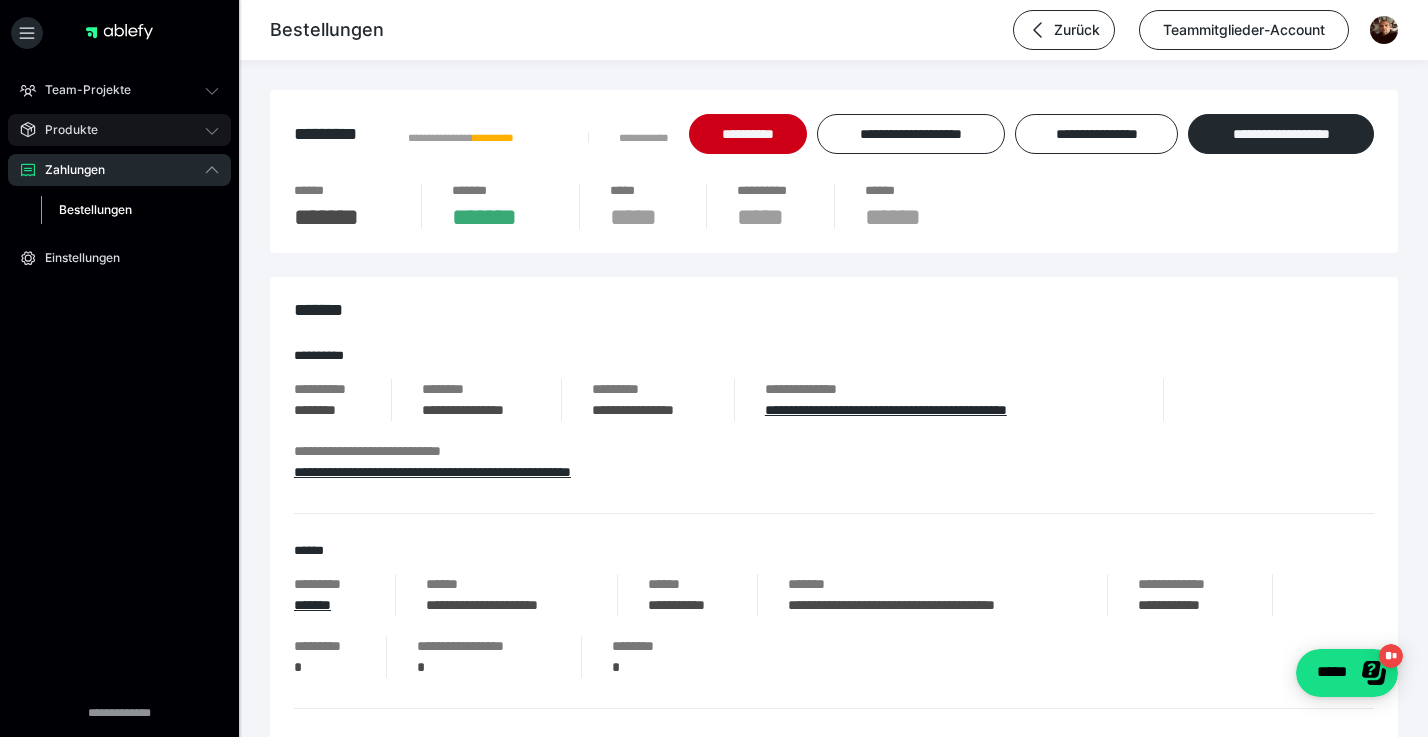click on "Produkte" at bounding box center [64, 130] 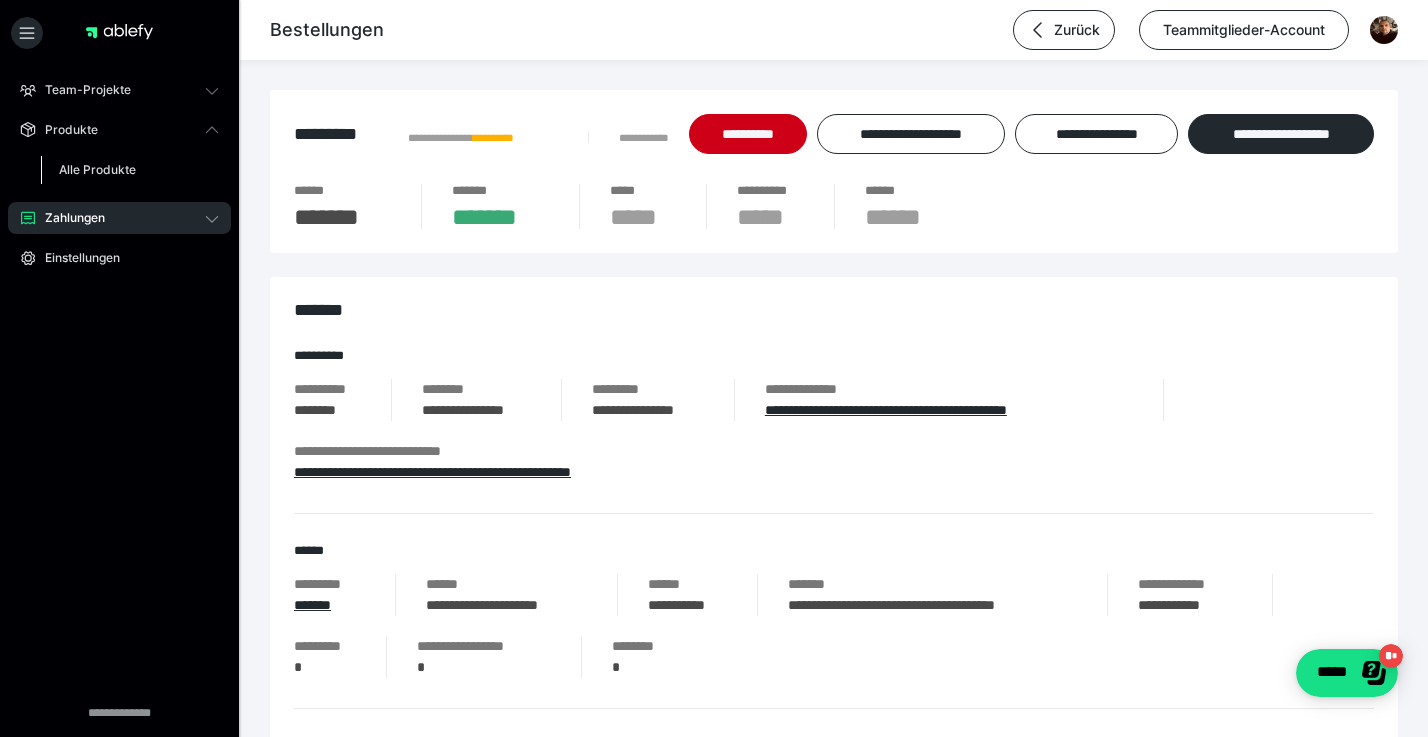 click on "Alle Produkte" at bounding box center (97, 169) 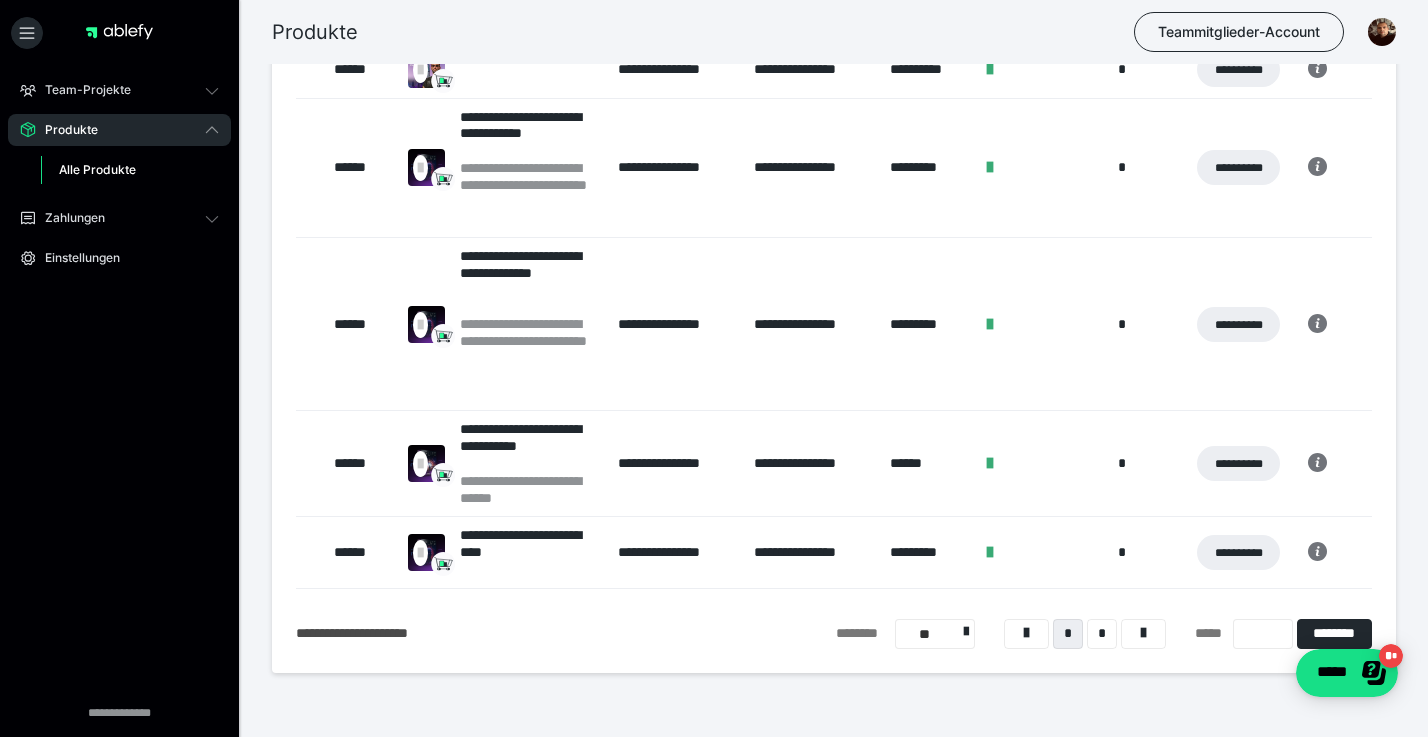 scroll, scrollTop: 707, scrollLeft: 0, axis: vertical 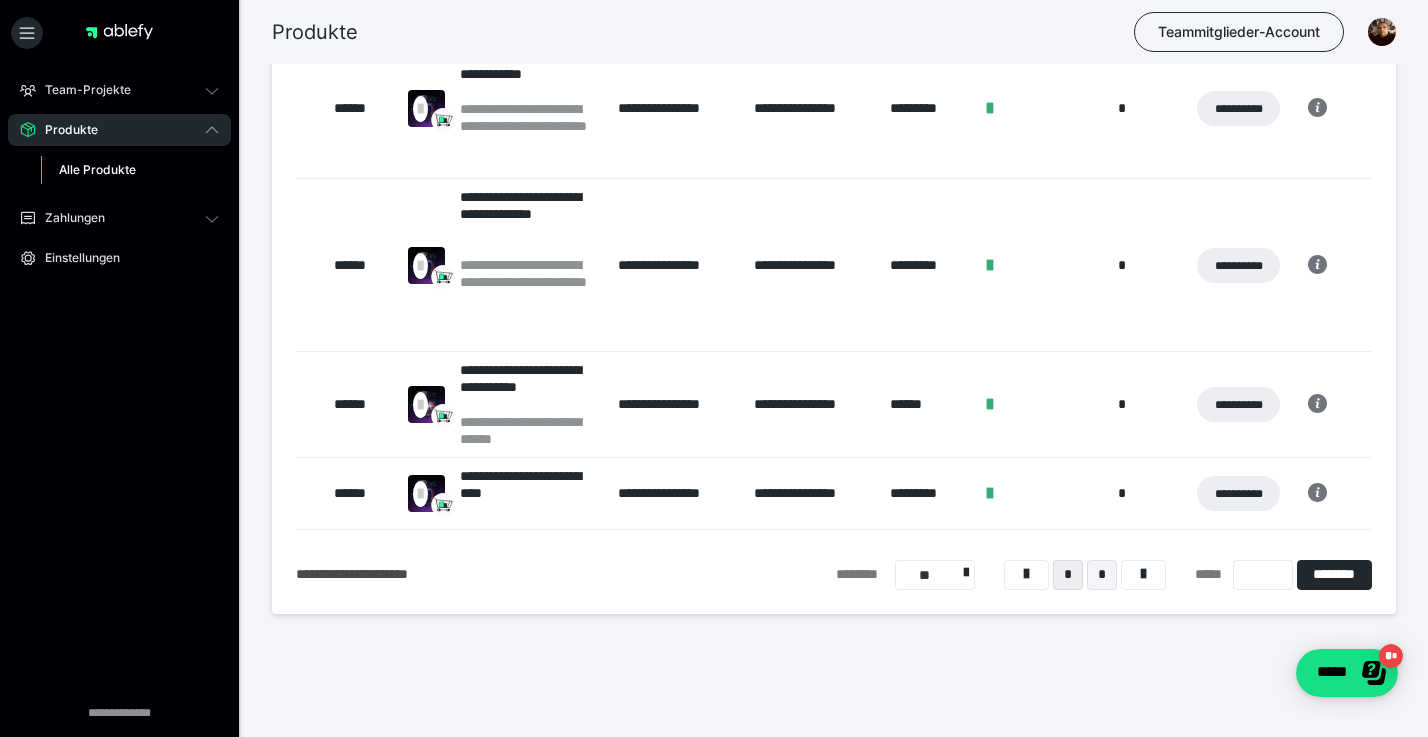 click on "*" at bounding box center (1102, 575) 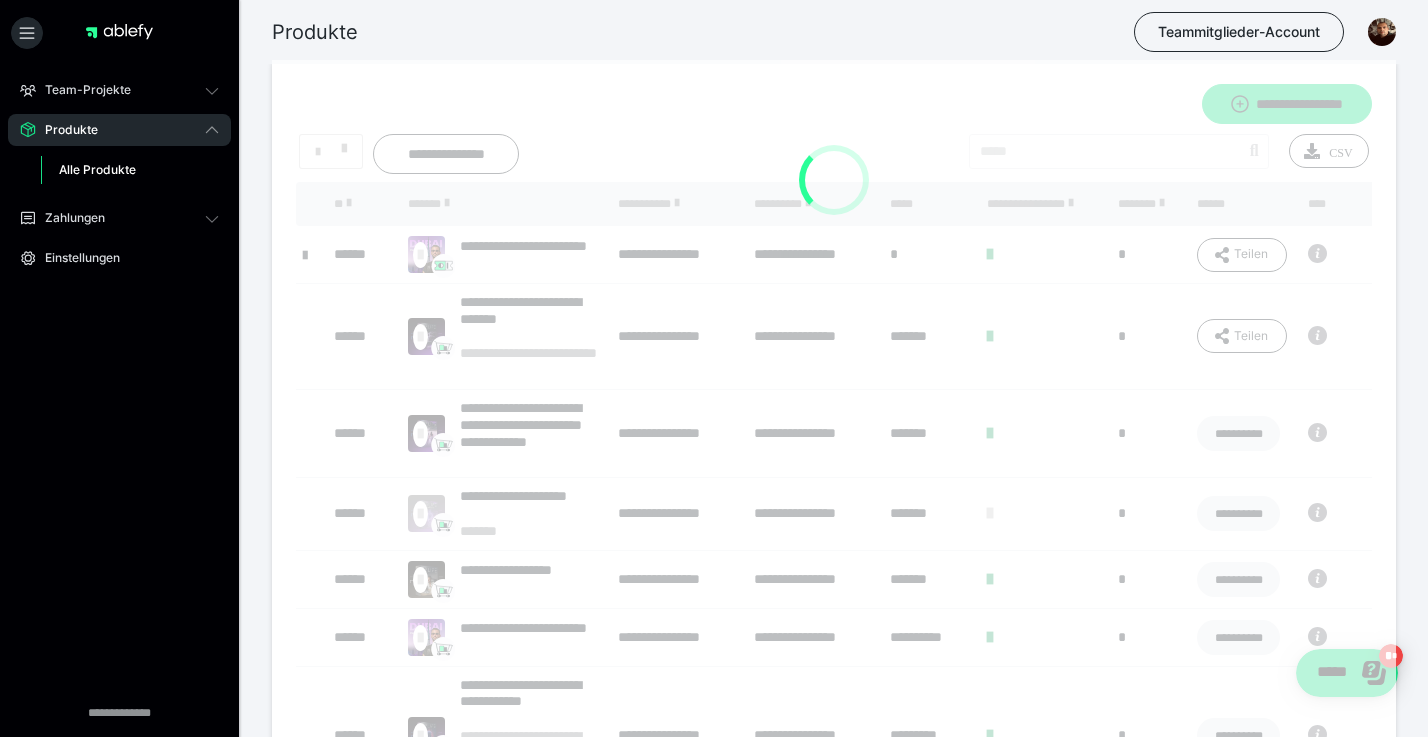 scroll, scrollTop: 0, scrollLeft: 0, axis: both 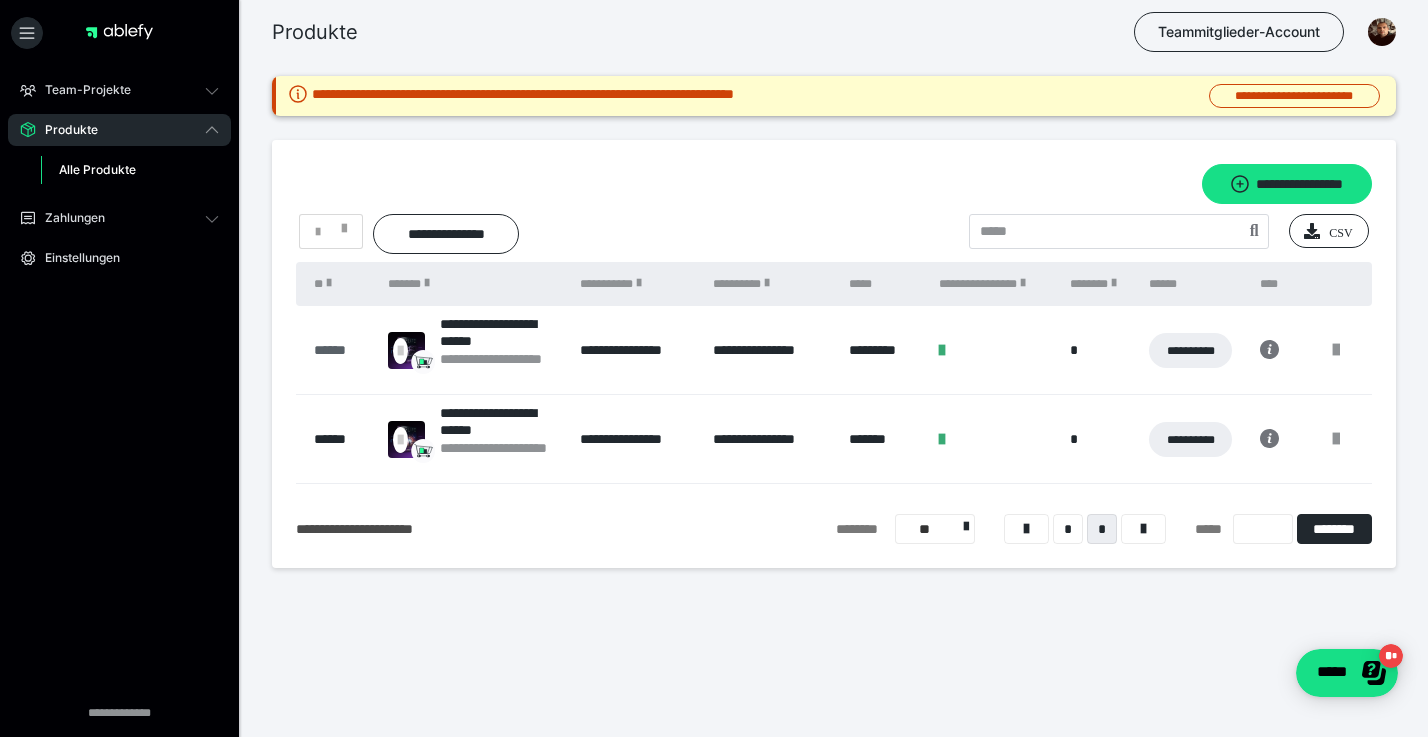 click on "******" at bounding box center (341, 350) 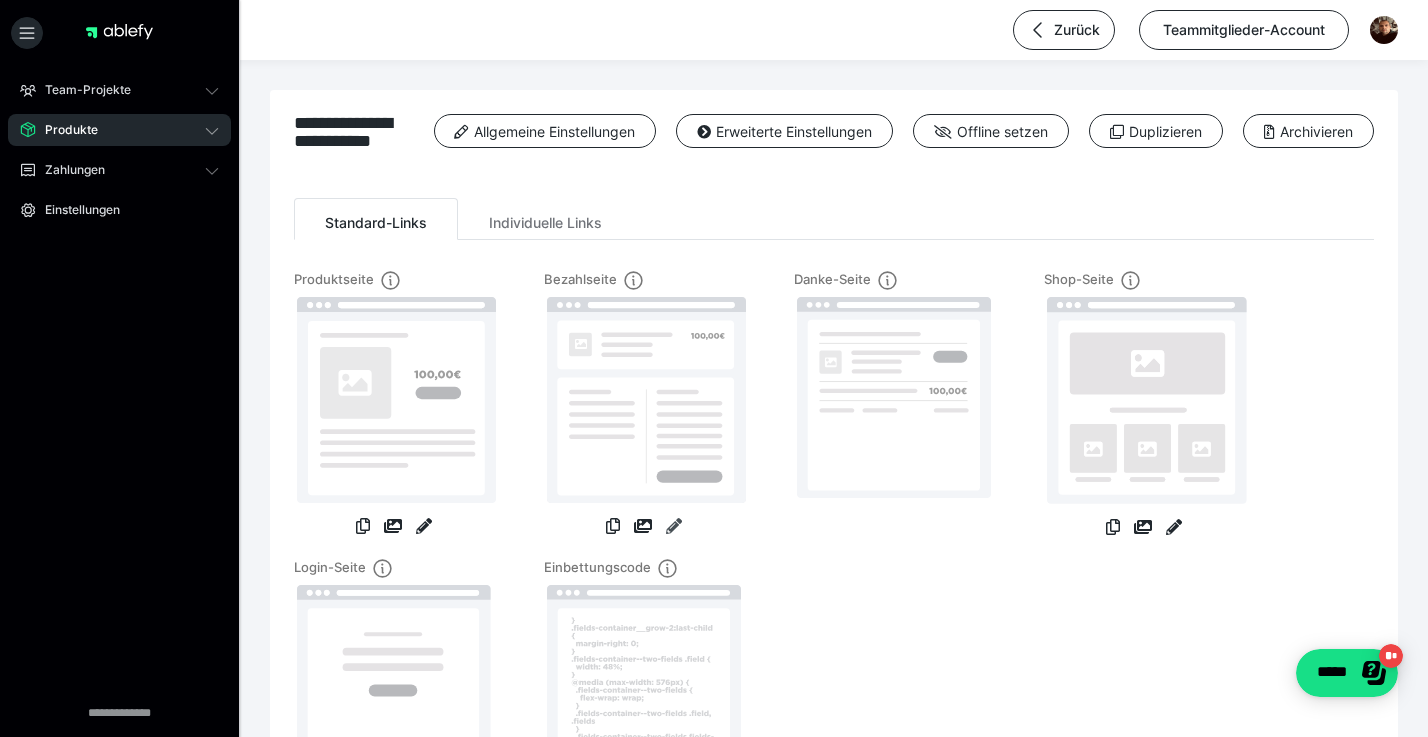 click at bounding box center (674, 526) 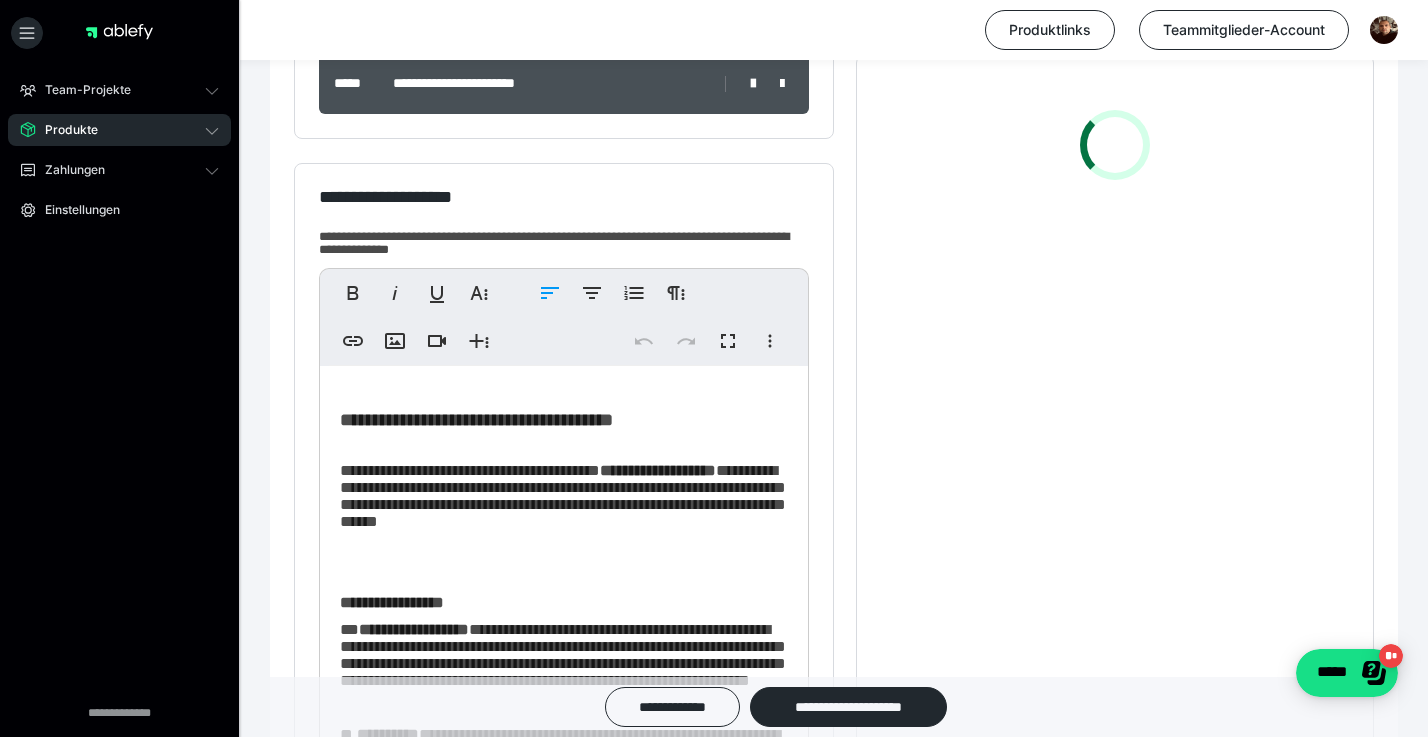scroll, scrollTop: 646, scrollLeft: 0, axis: vertical 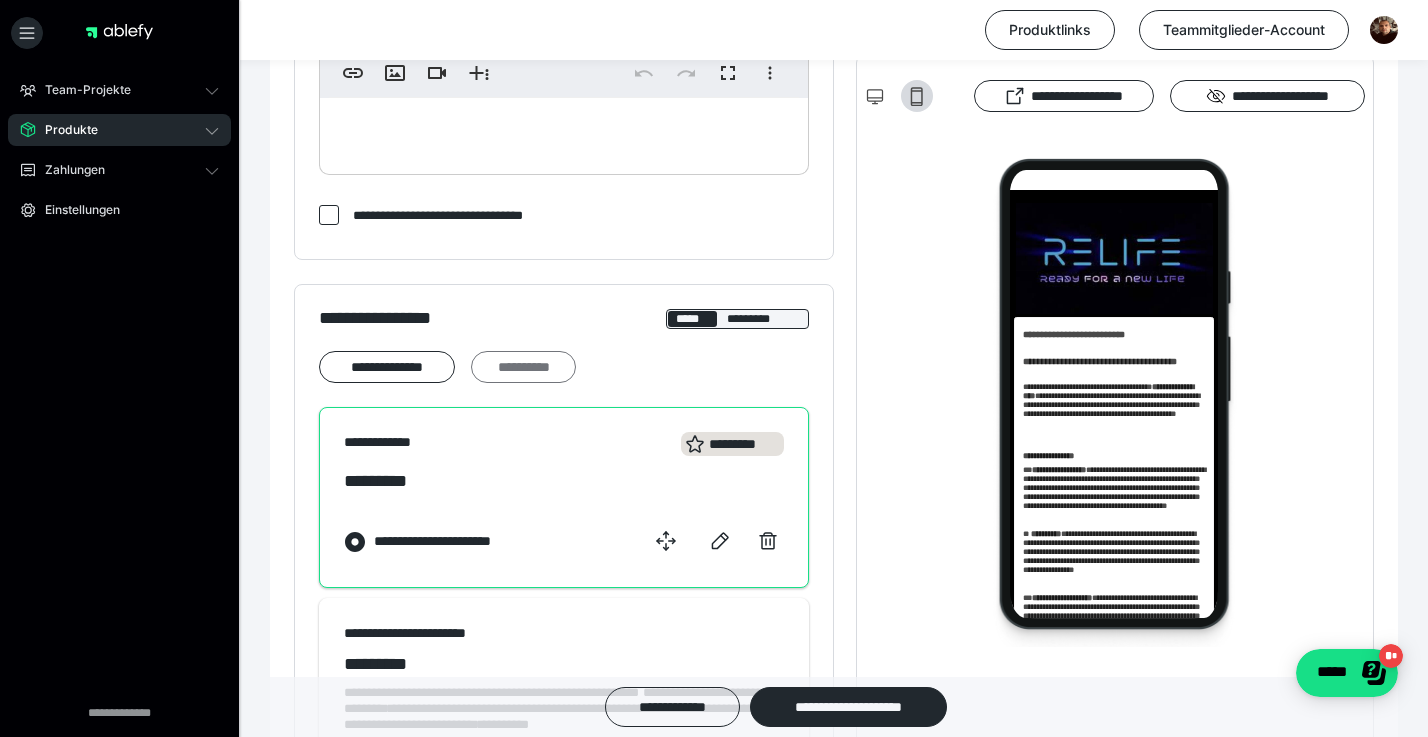 click on "**********" at bounding box center (523, 367) 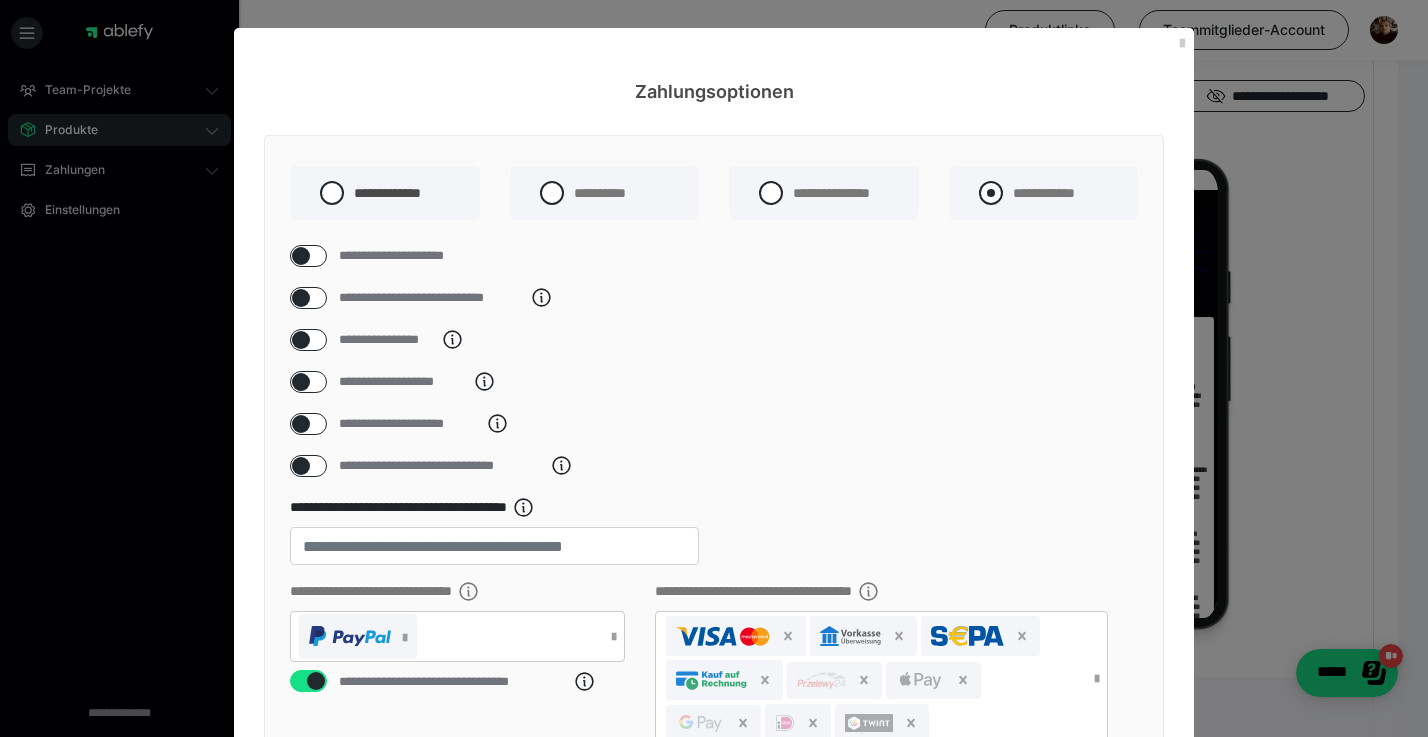 click on "**********" at bounding box center (1044, 193) 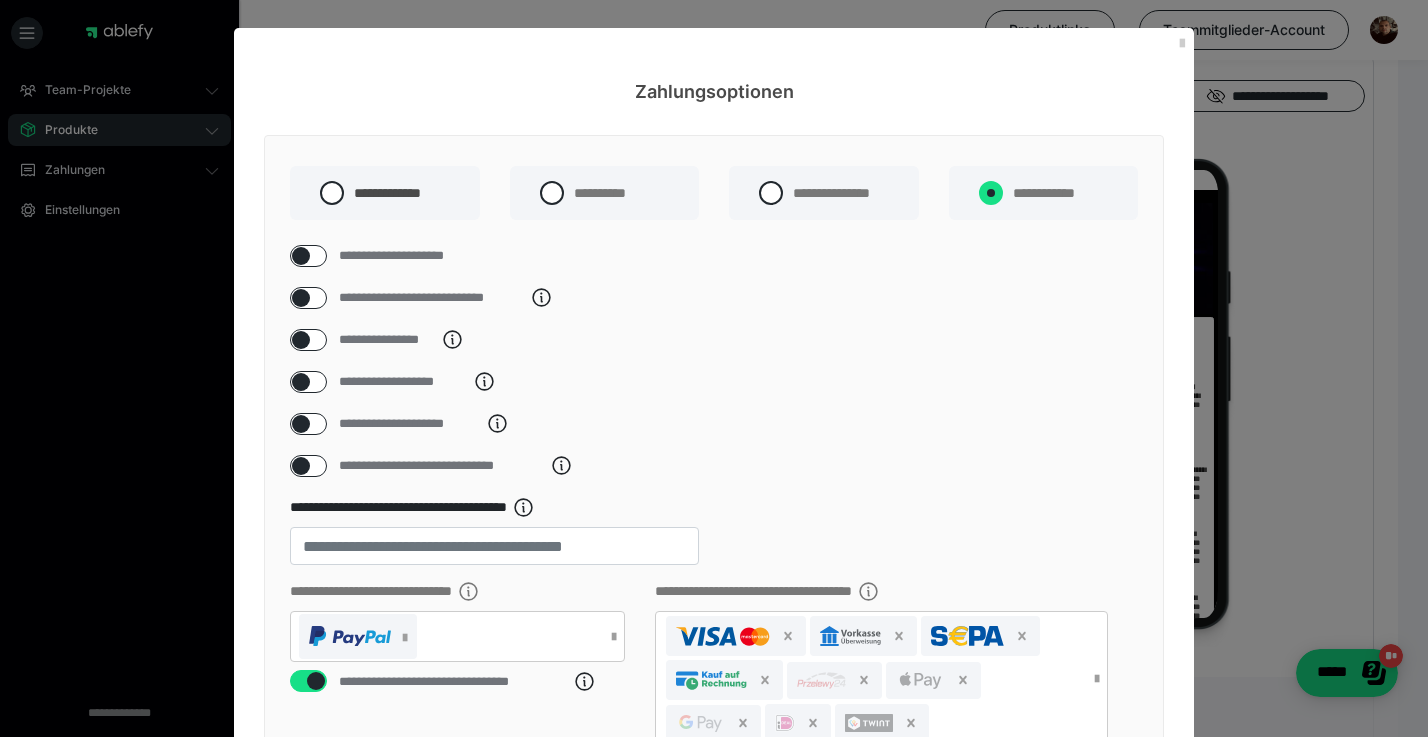 radio on "****" 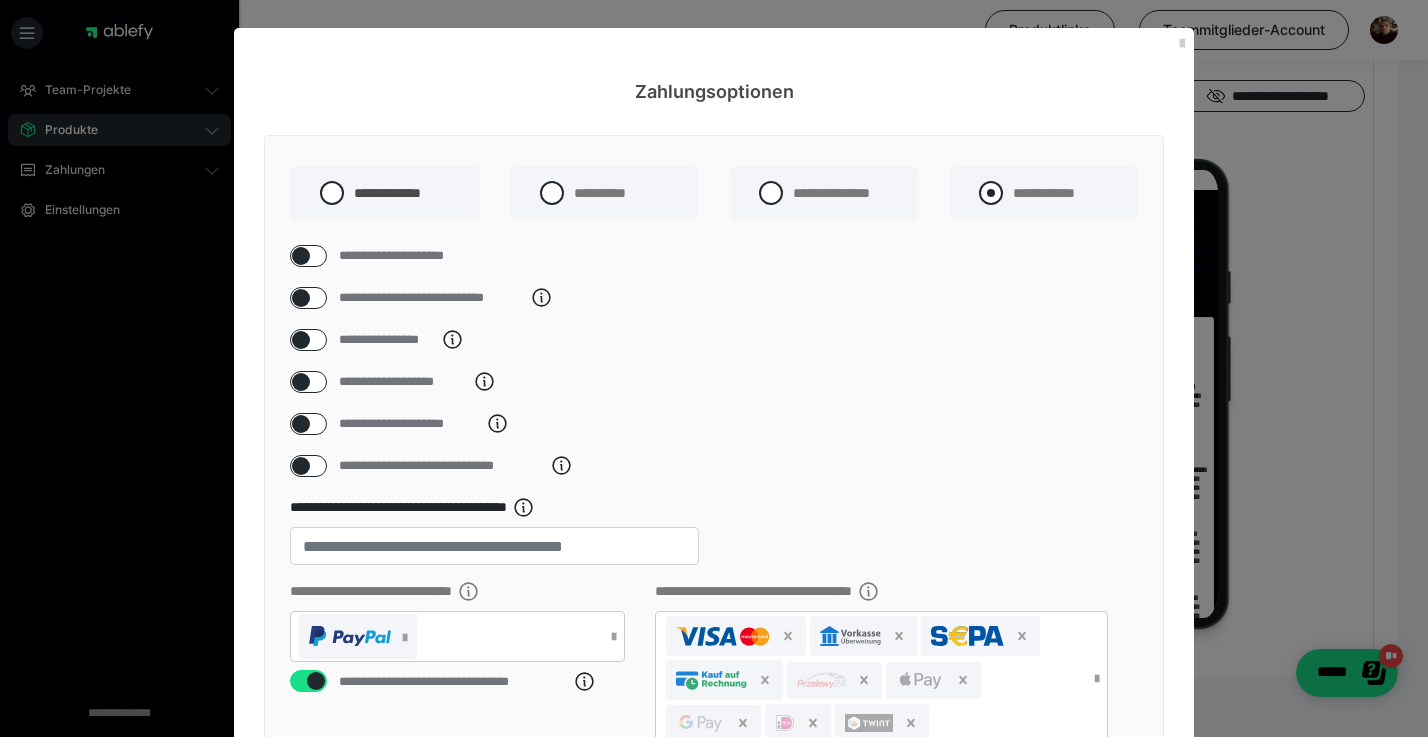 radio on "*****" 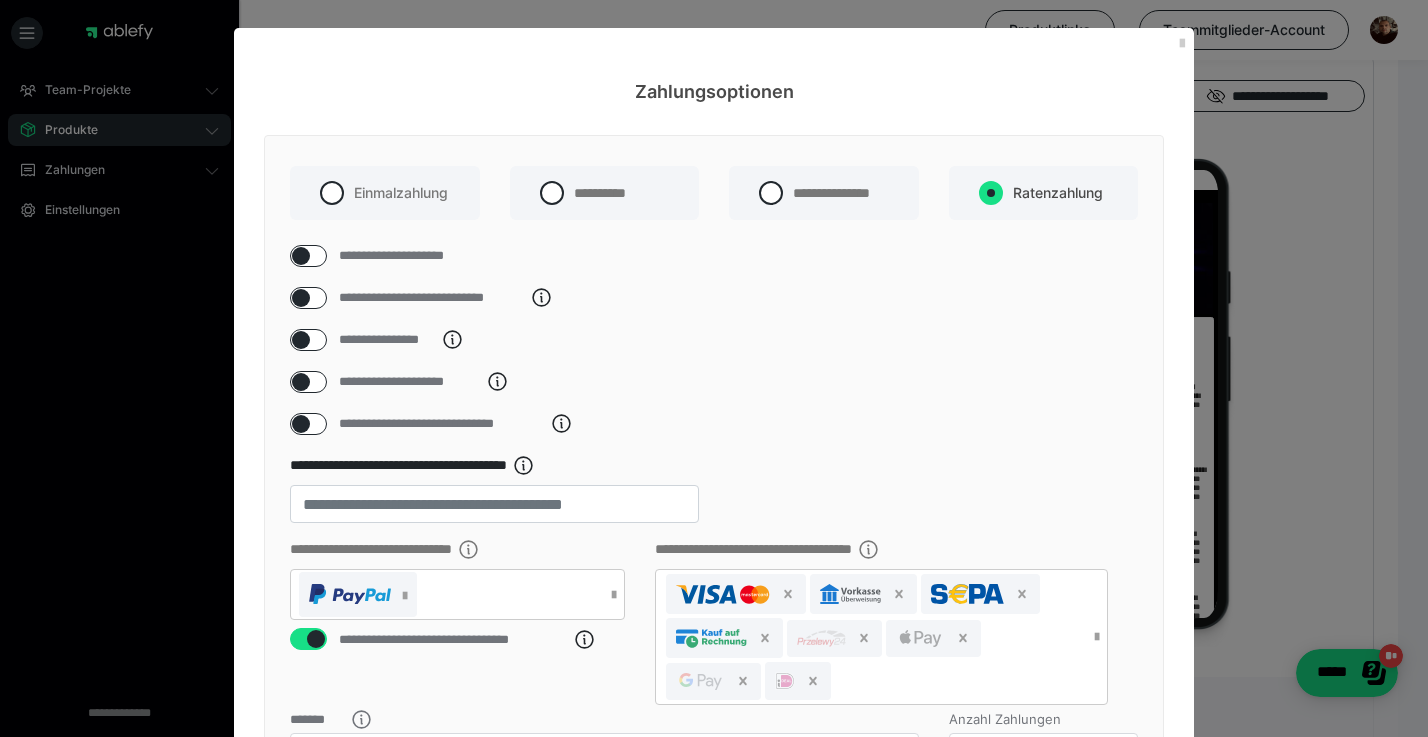 click at bounding box center [301, 340] 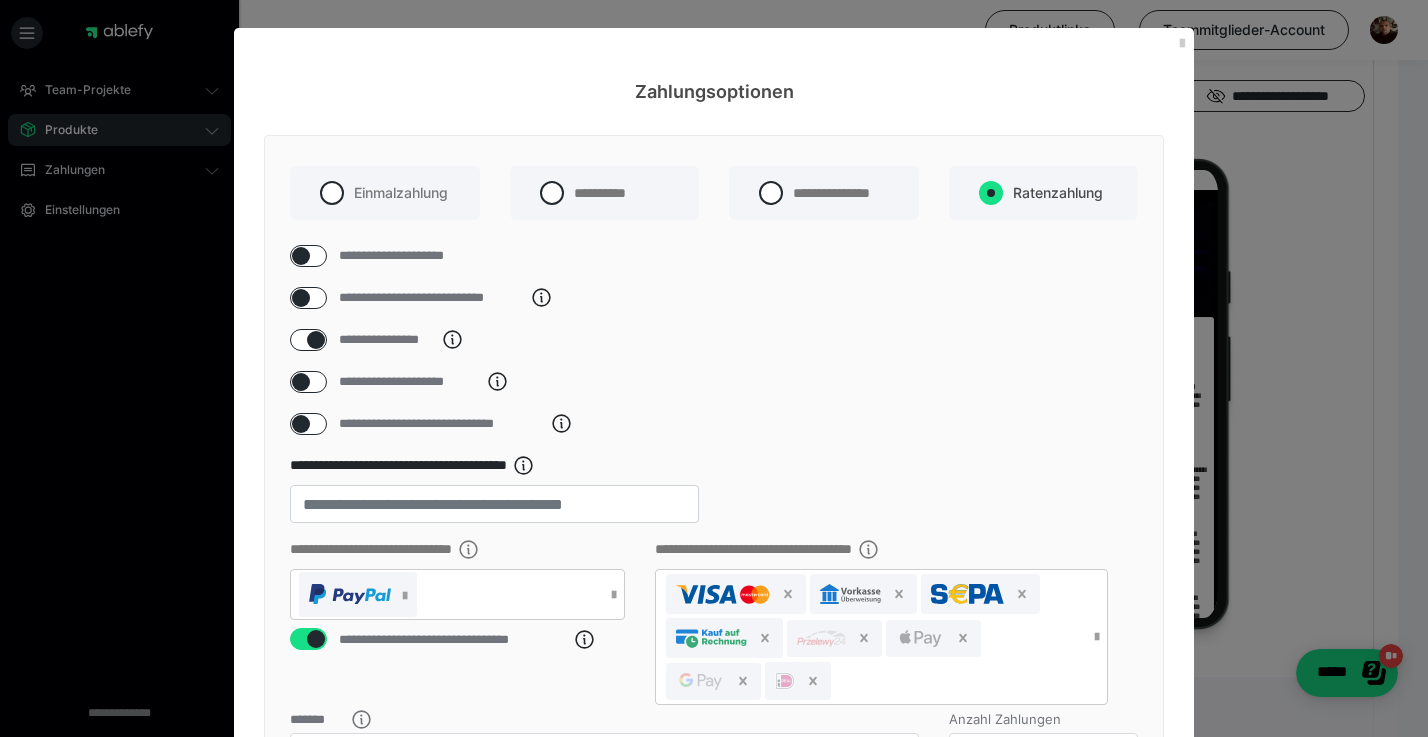 checkbox on "****" 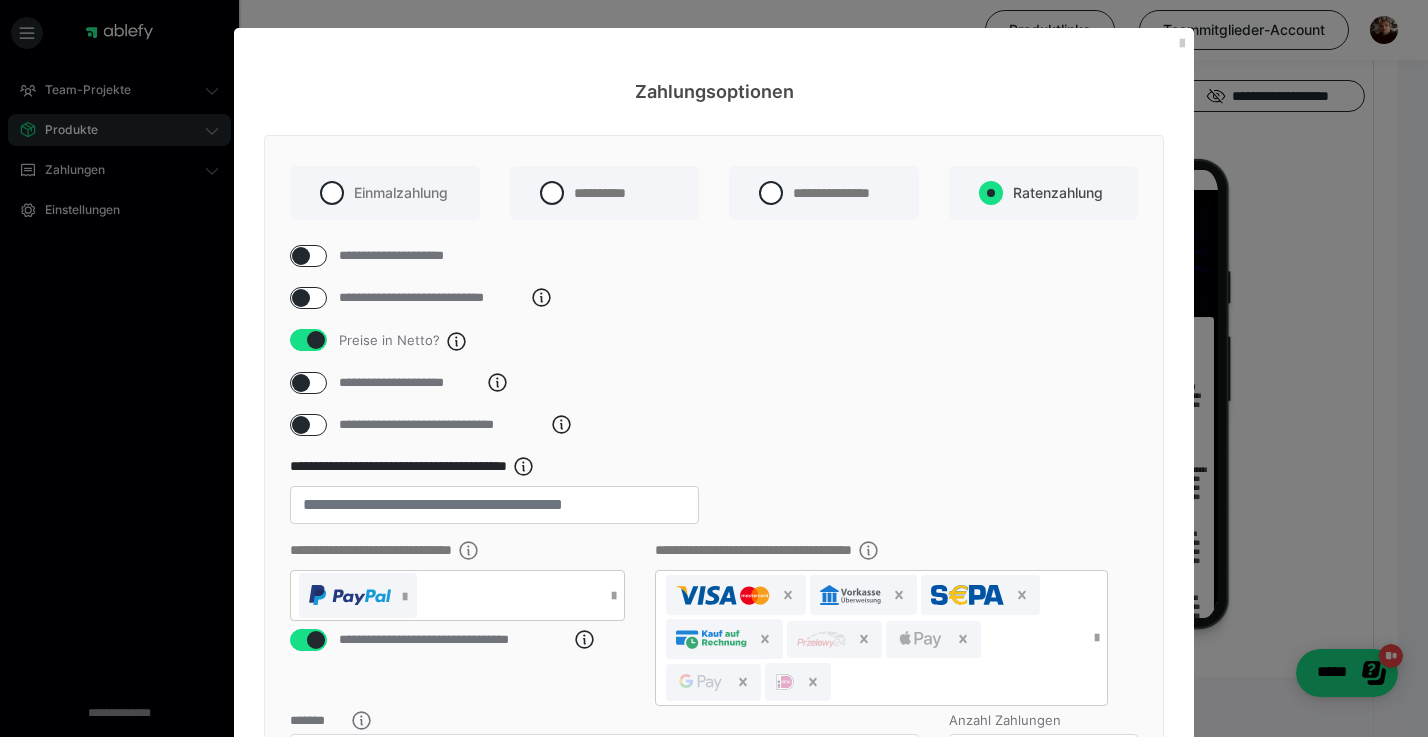 click at bounding box center [301, 383] 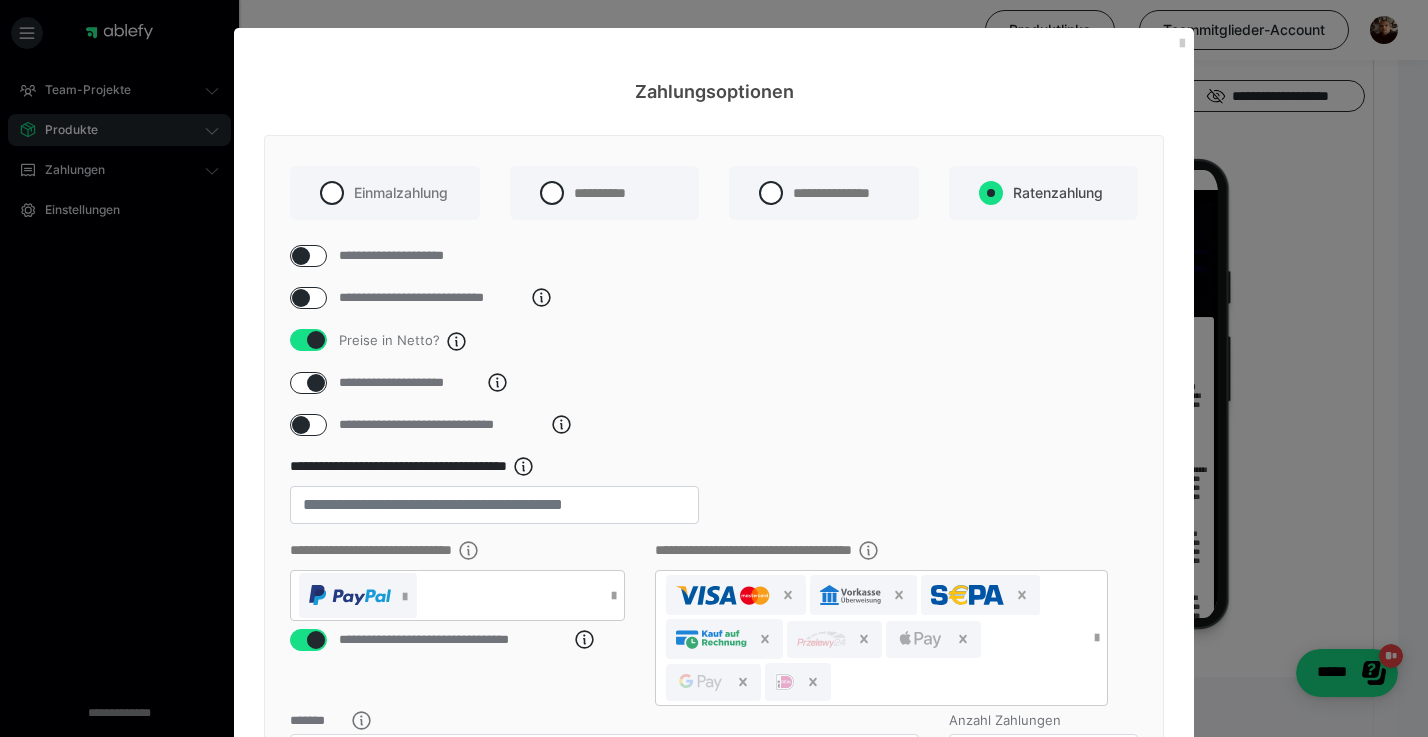 checkbox on "****" 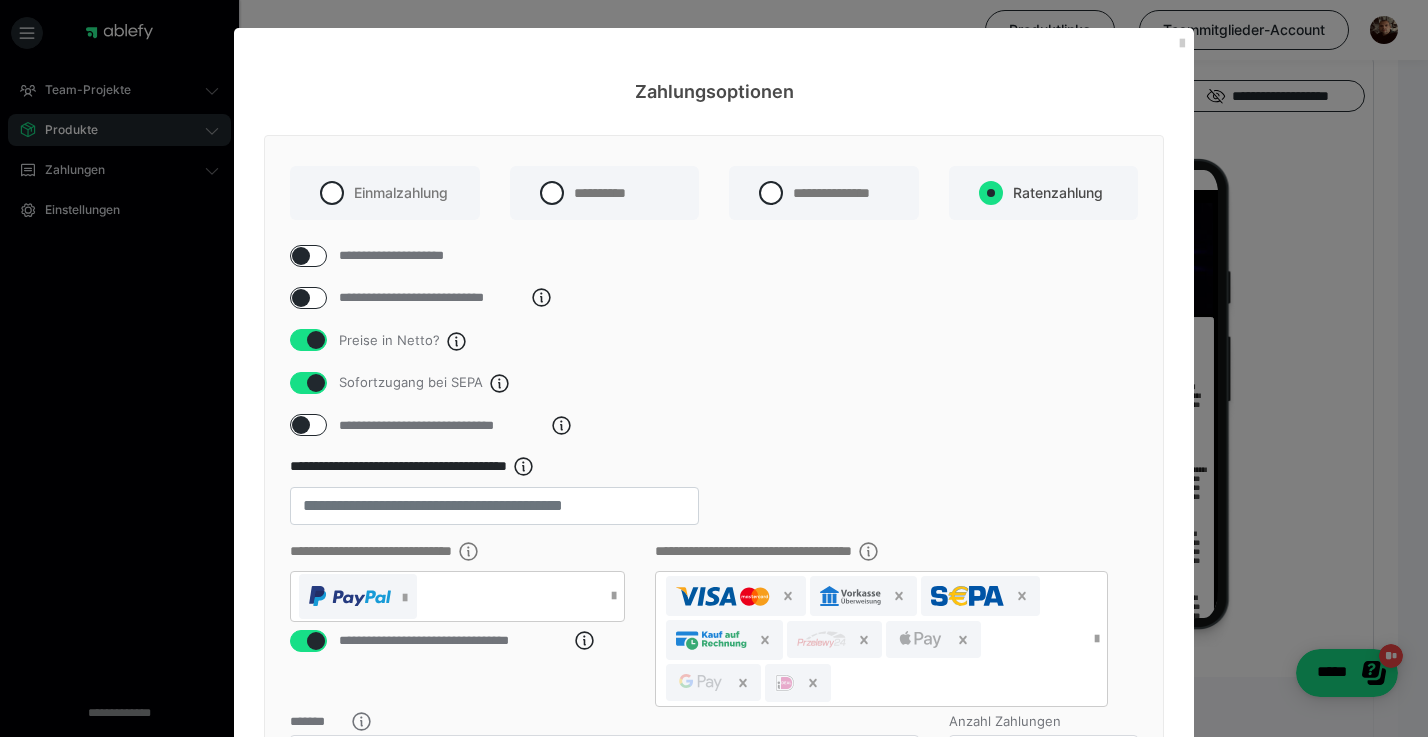 click on "**********" at bounding box center [714, 749] 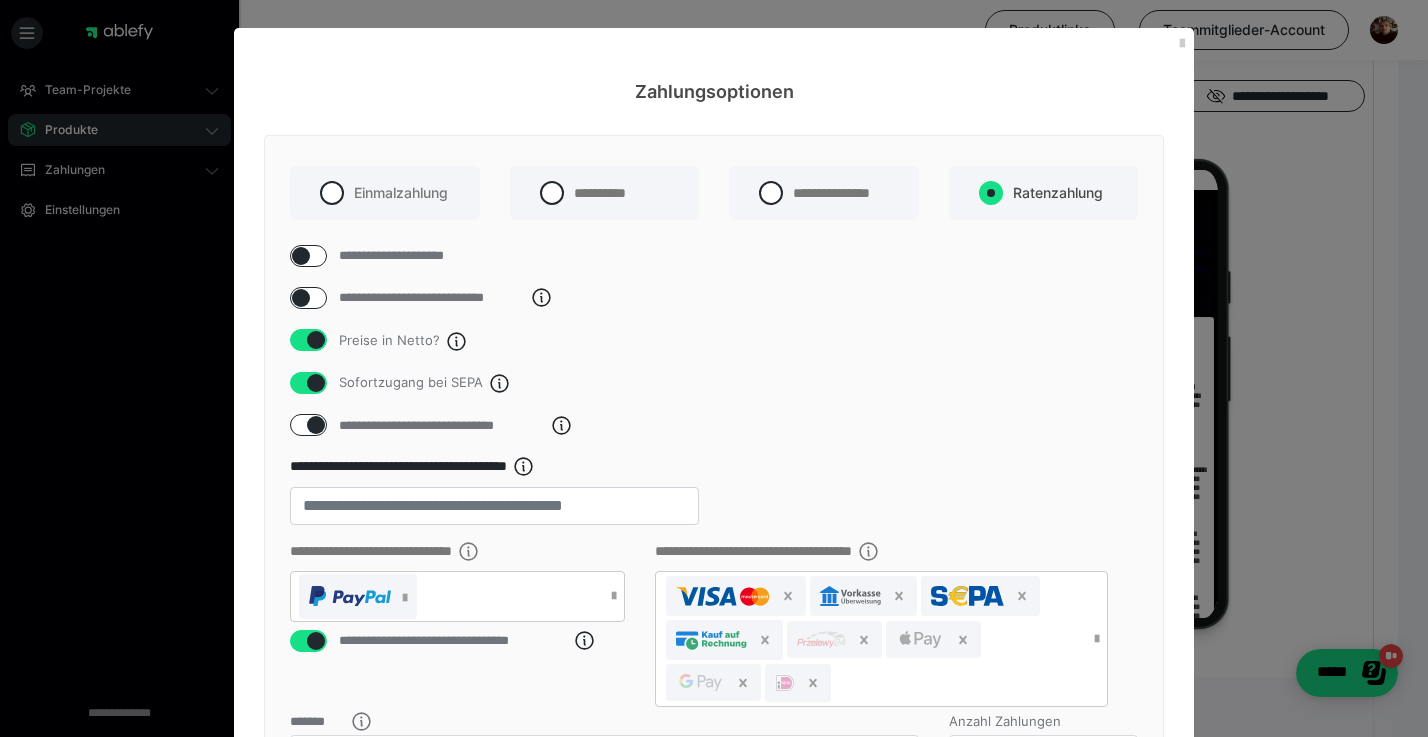 checkbox on "****" 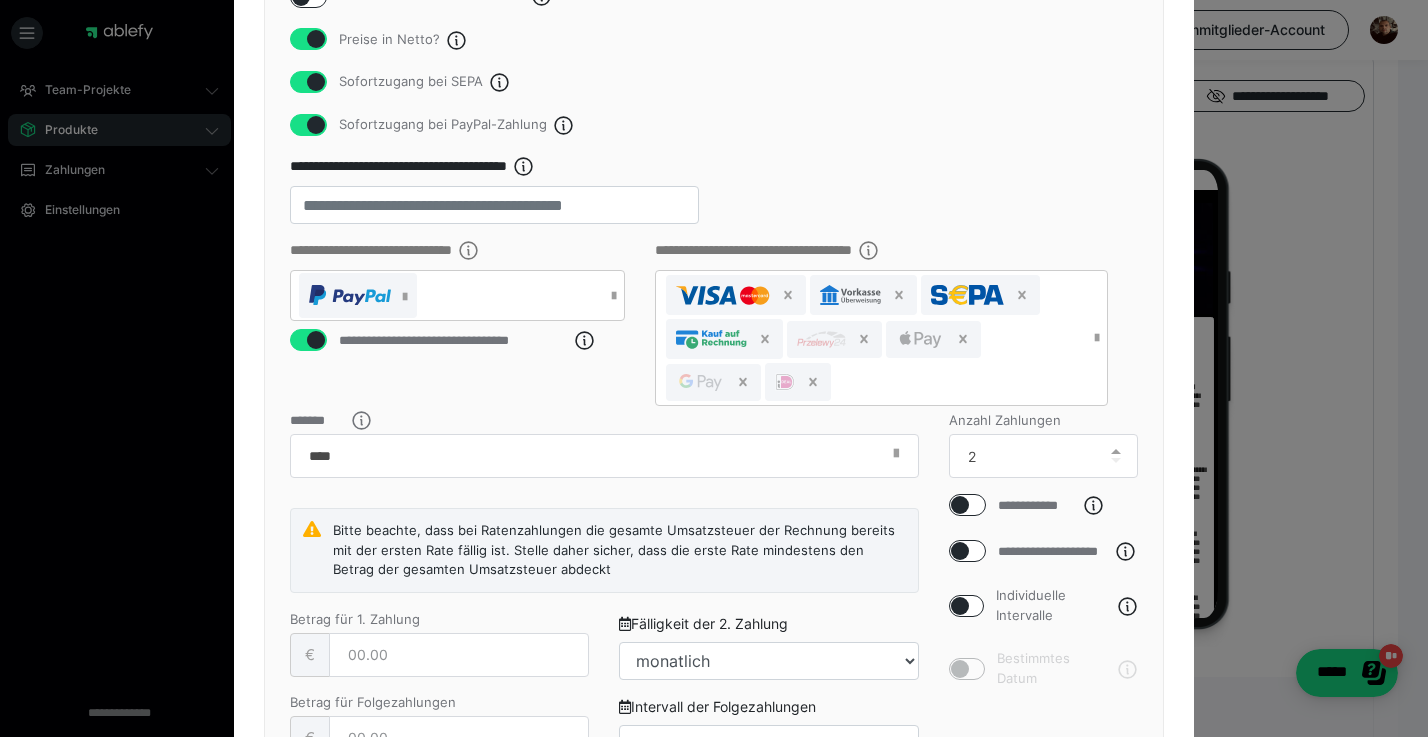 scroll, scrollTop: 379, scrollLeft: 0, axis: vertical 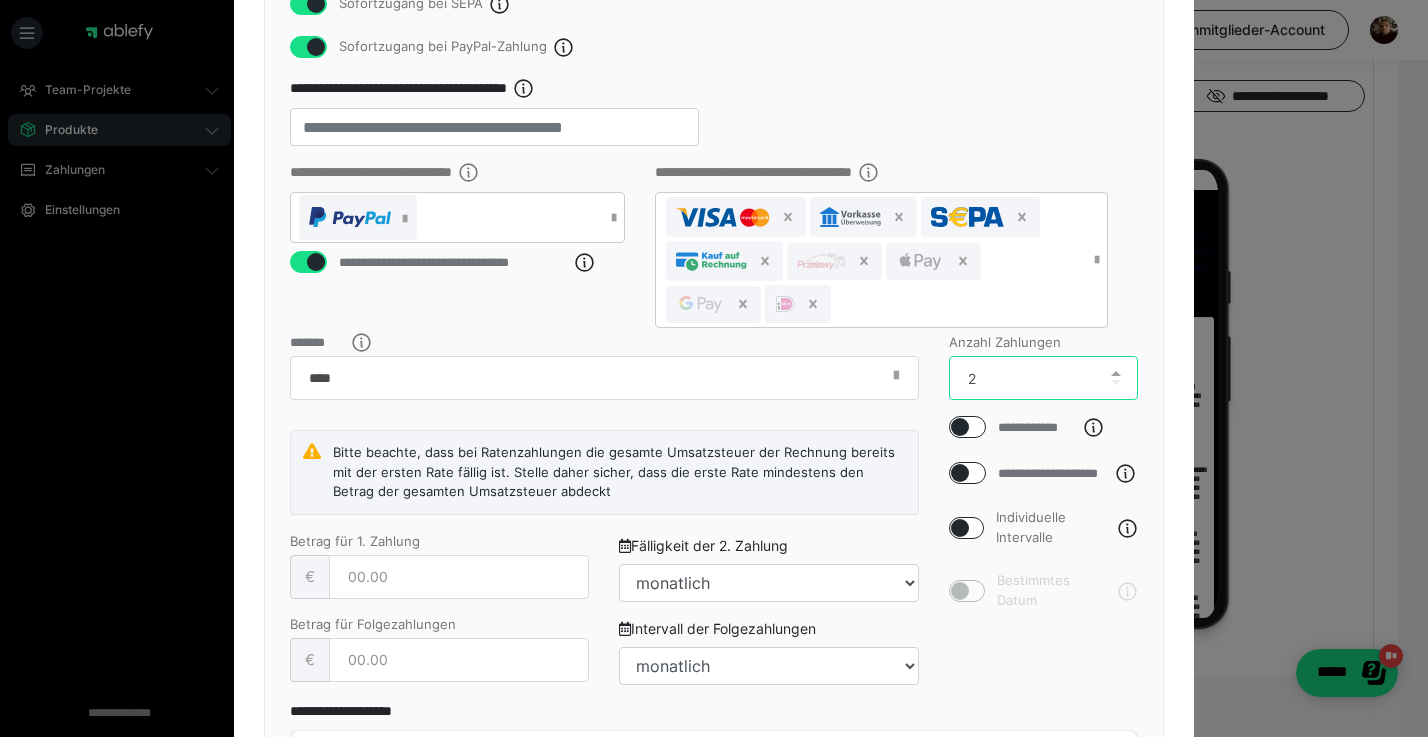 click on "2" at bounding box center (1044, 378) 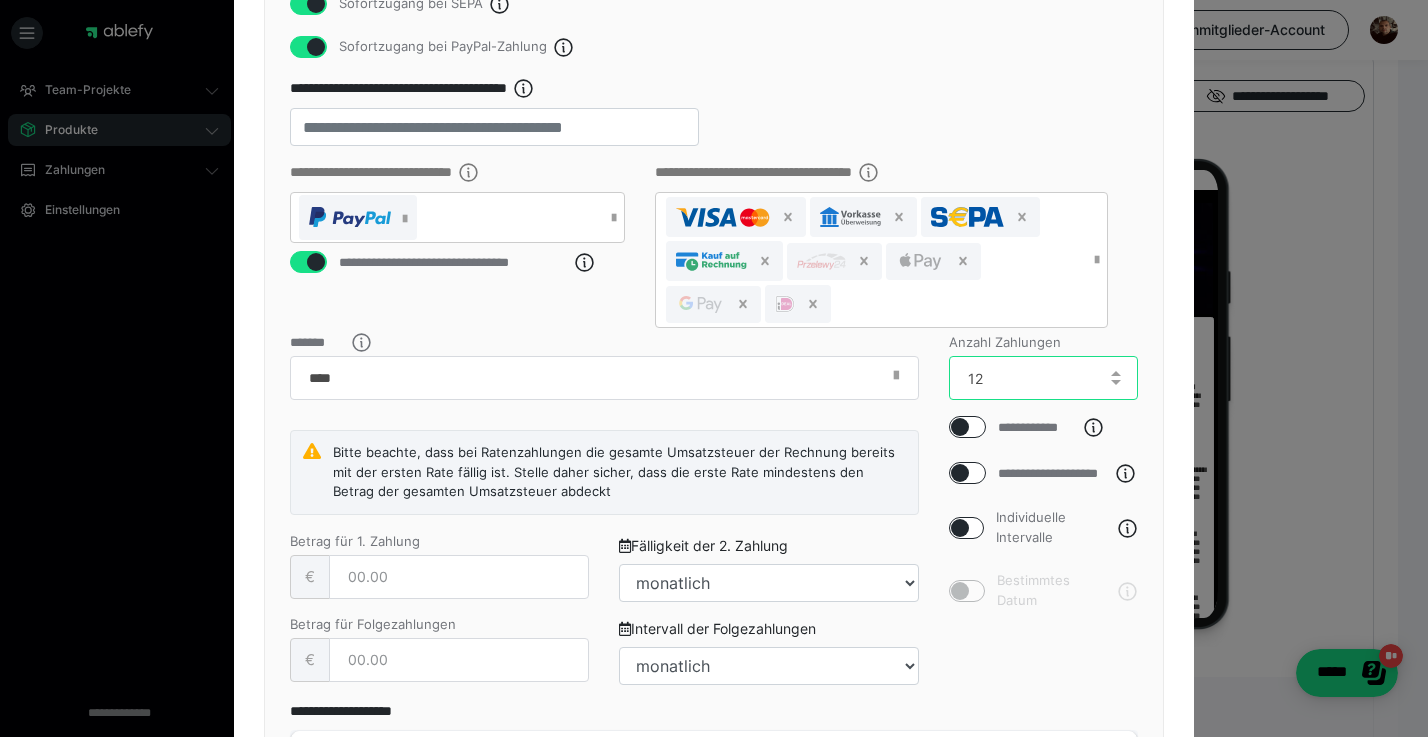 type on "12" 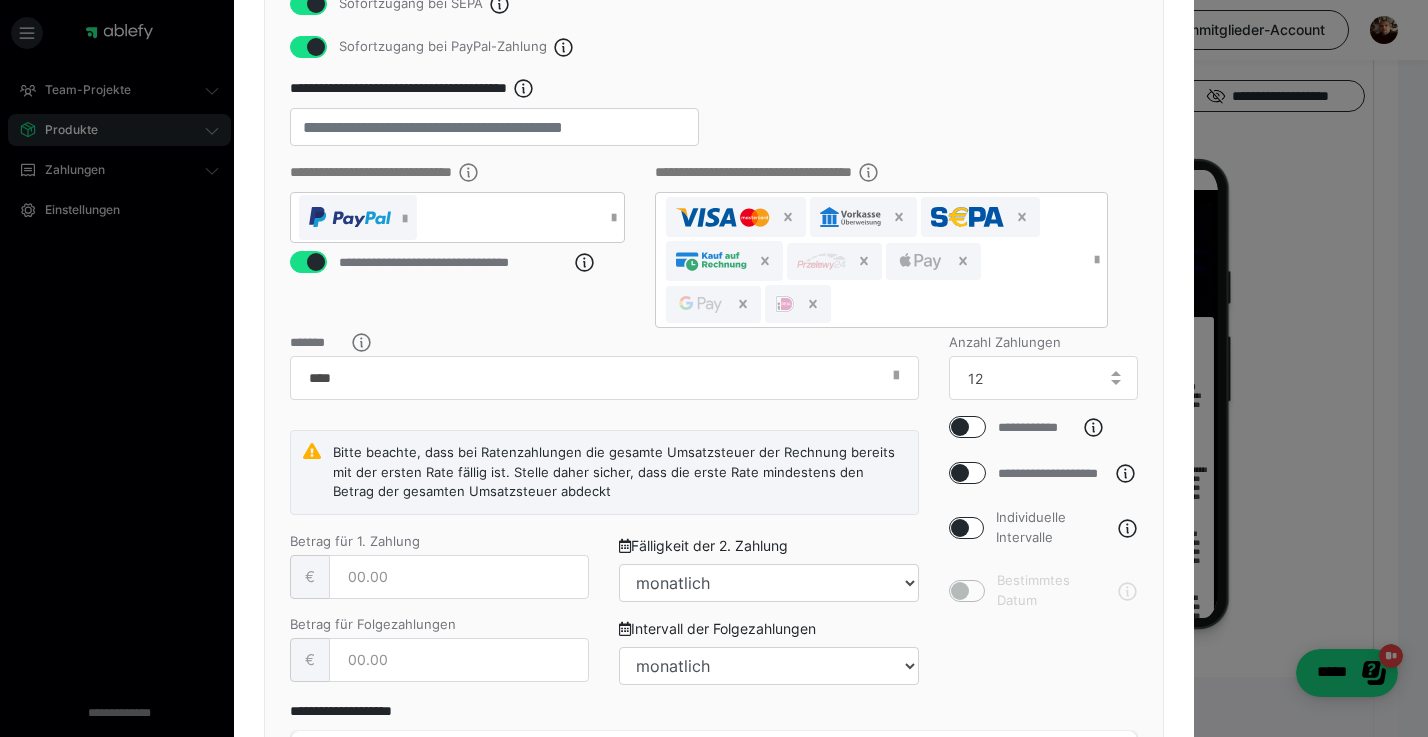 click on "**********" at bounding box center (714, 120) 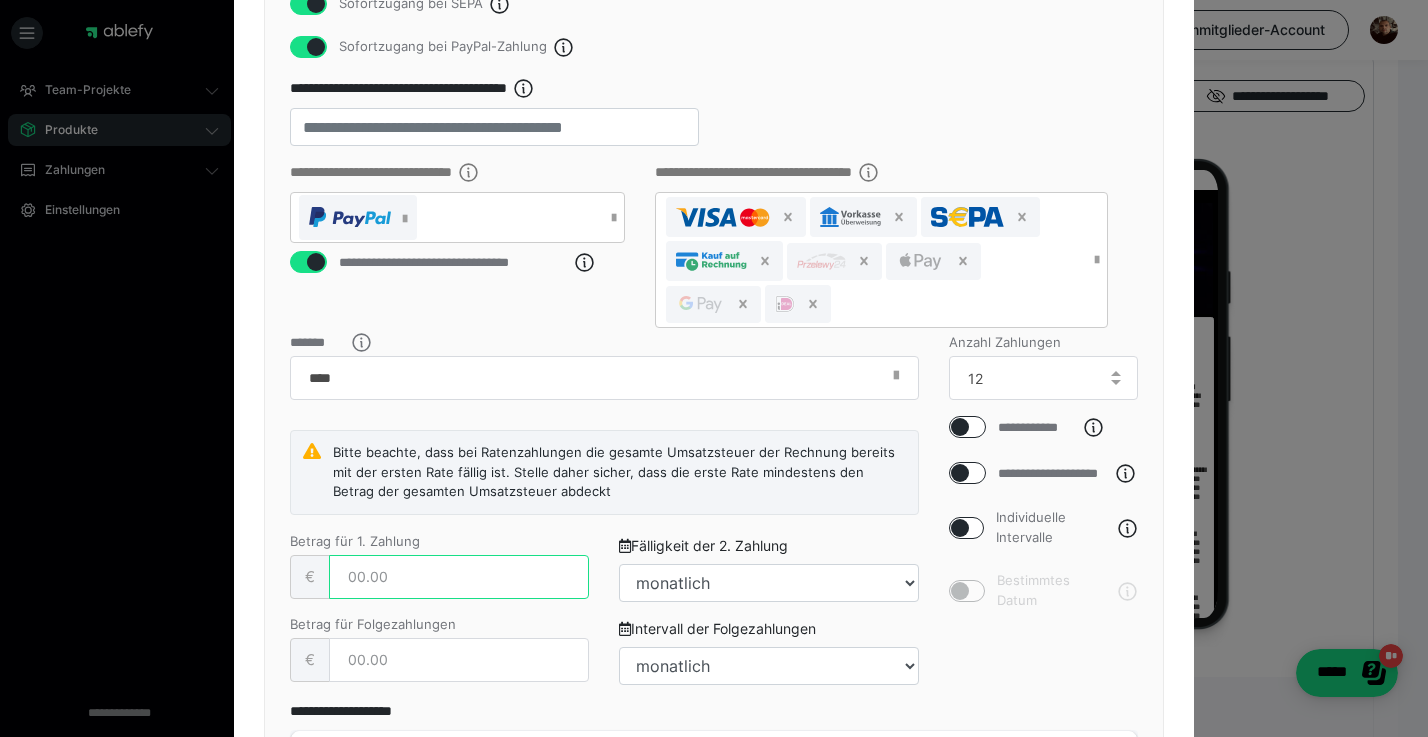 click at bounding box center [459, 577] 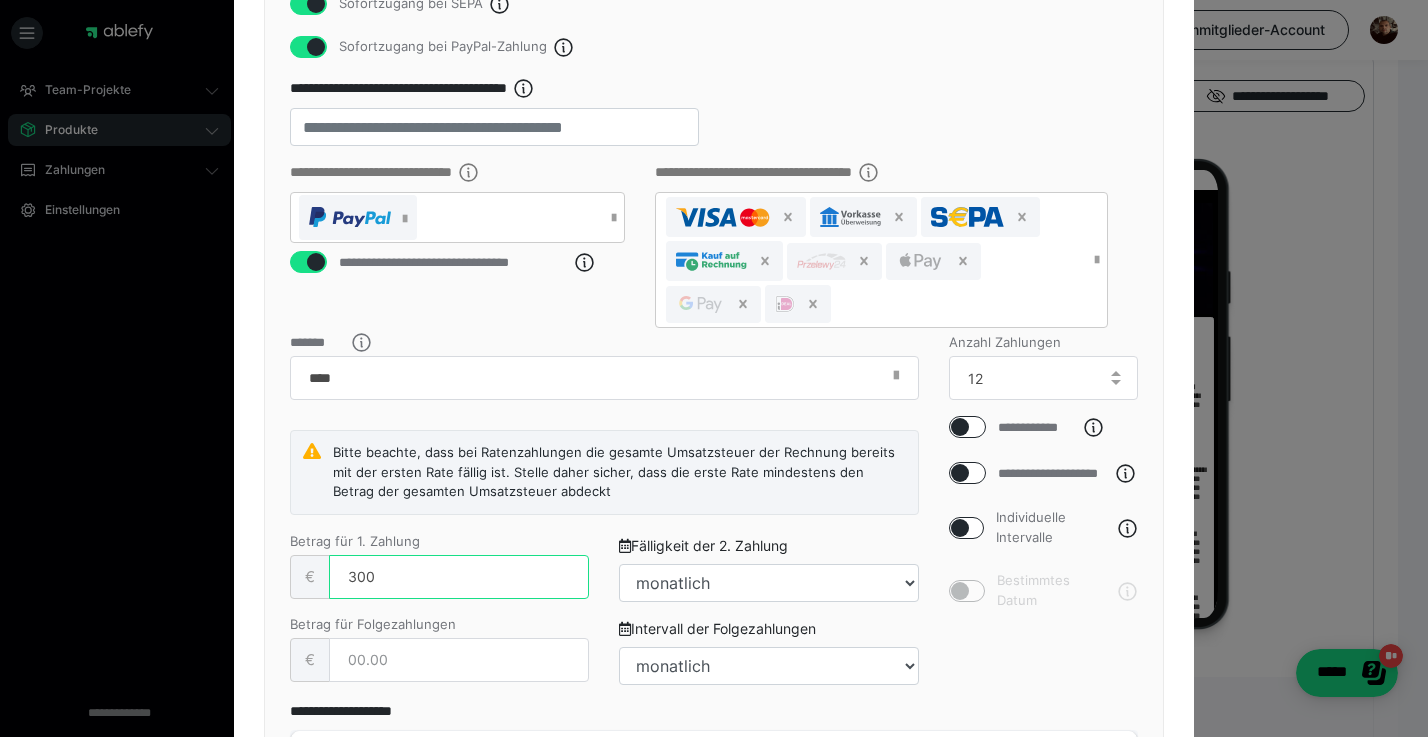 type on "300" 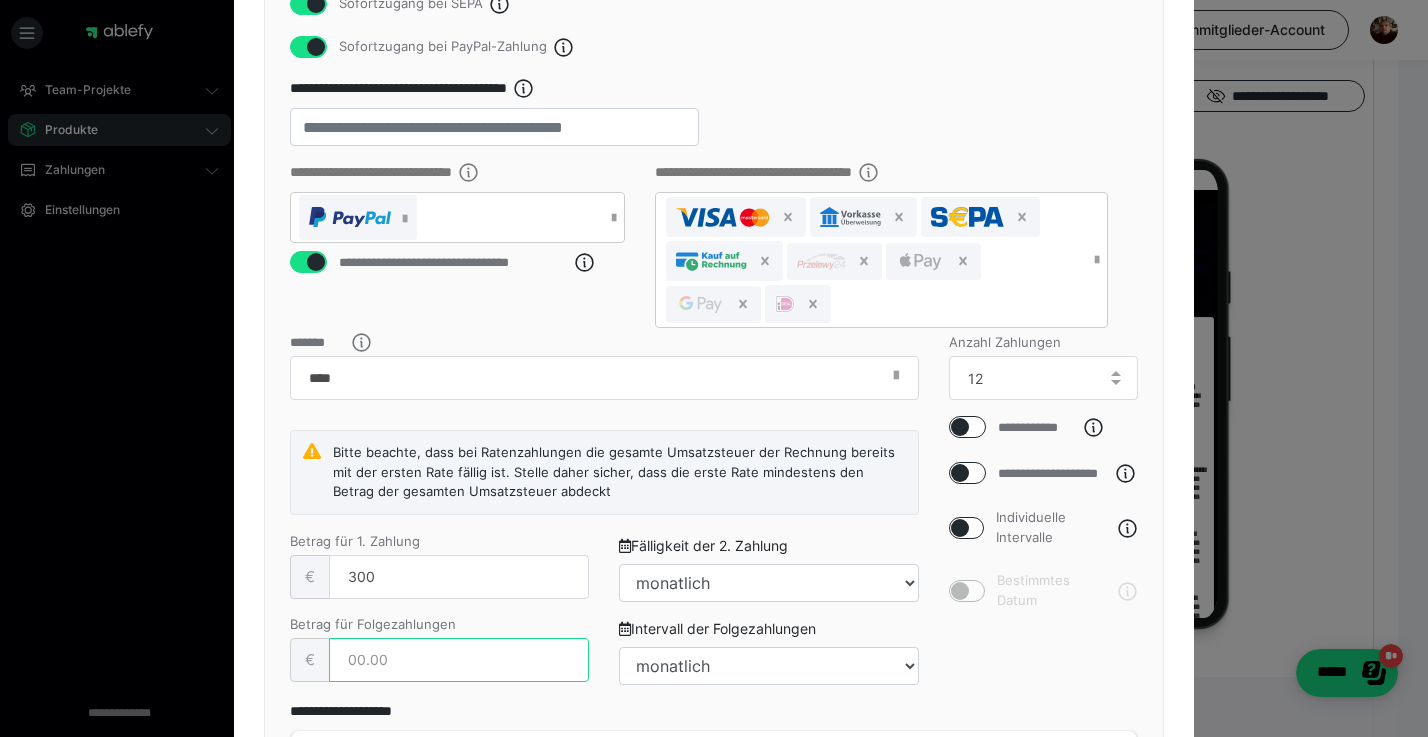 click at bounding box center (459, 660) 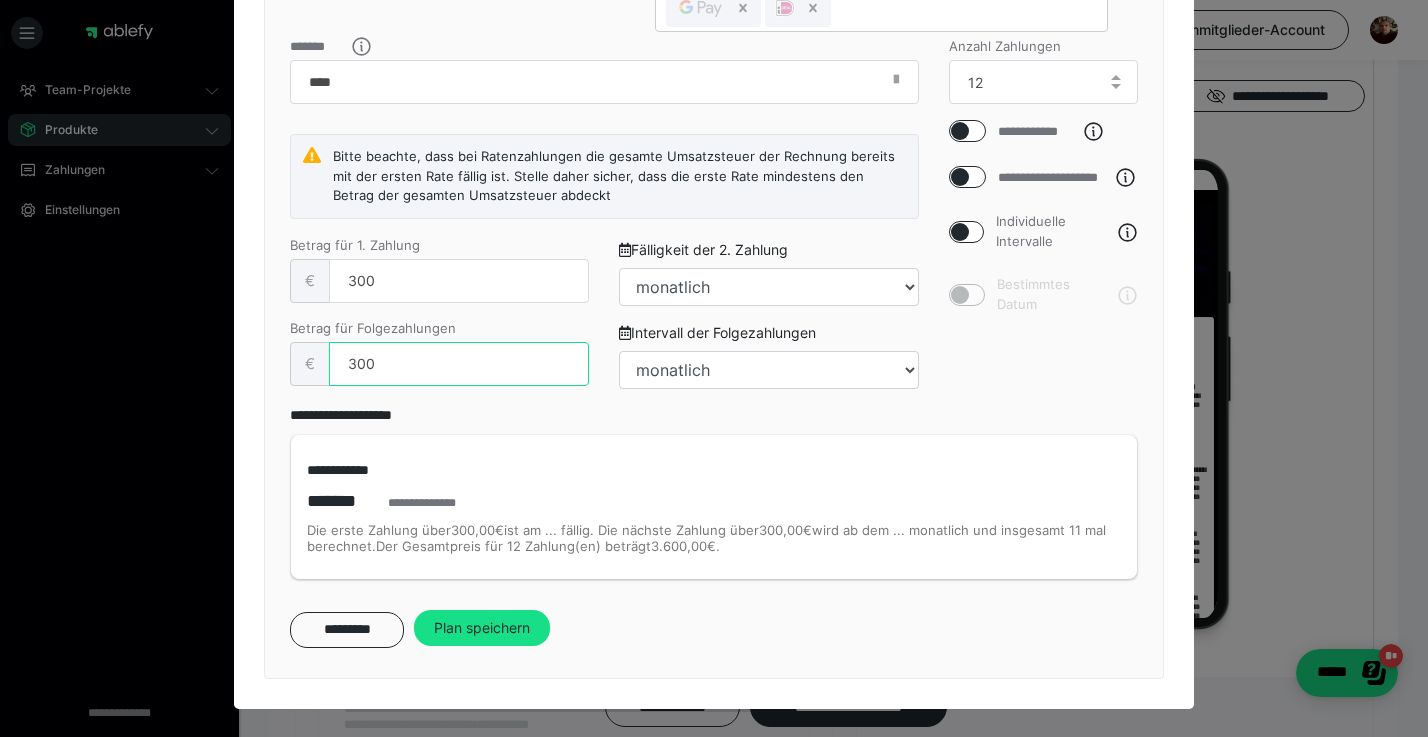 scroll, scrollTop: 694, scrollLeft: 0, axis: vertical 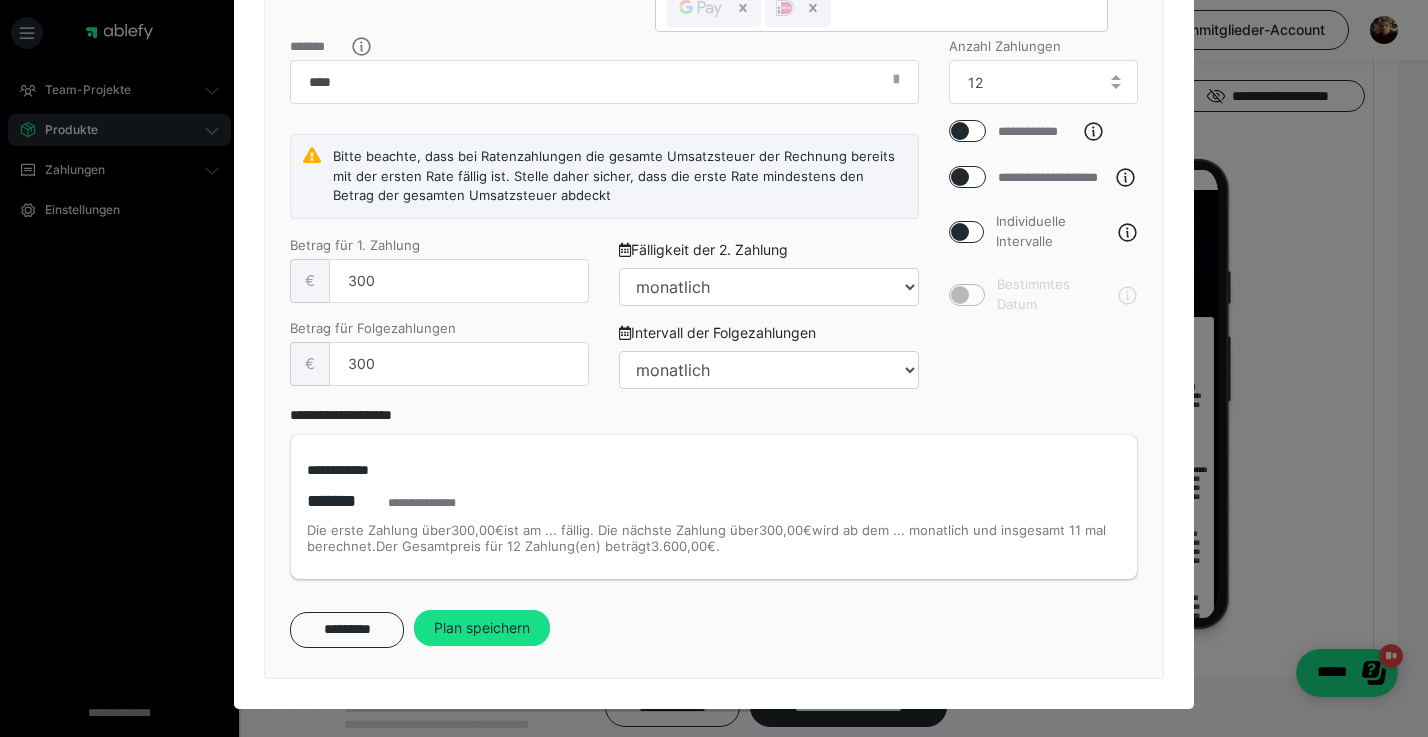 click on "********* Plan speichern" at bounding box center (714, 629) 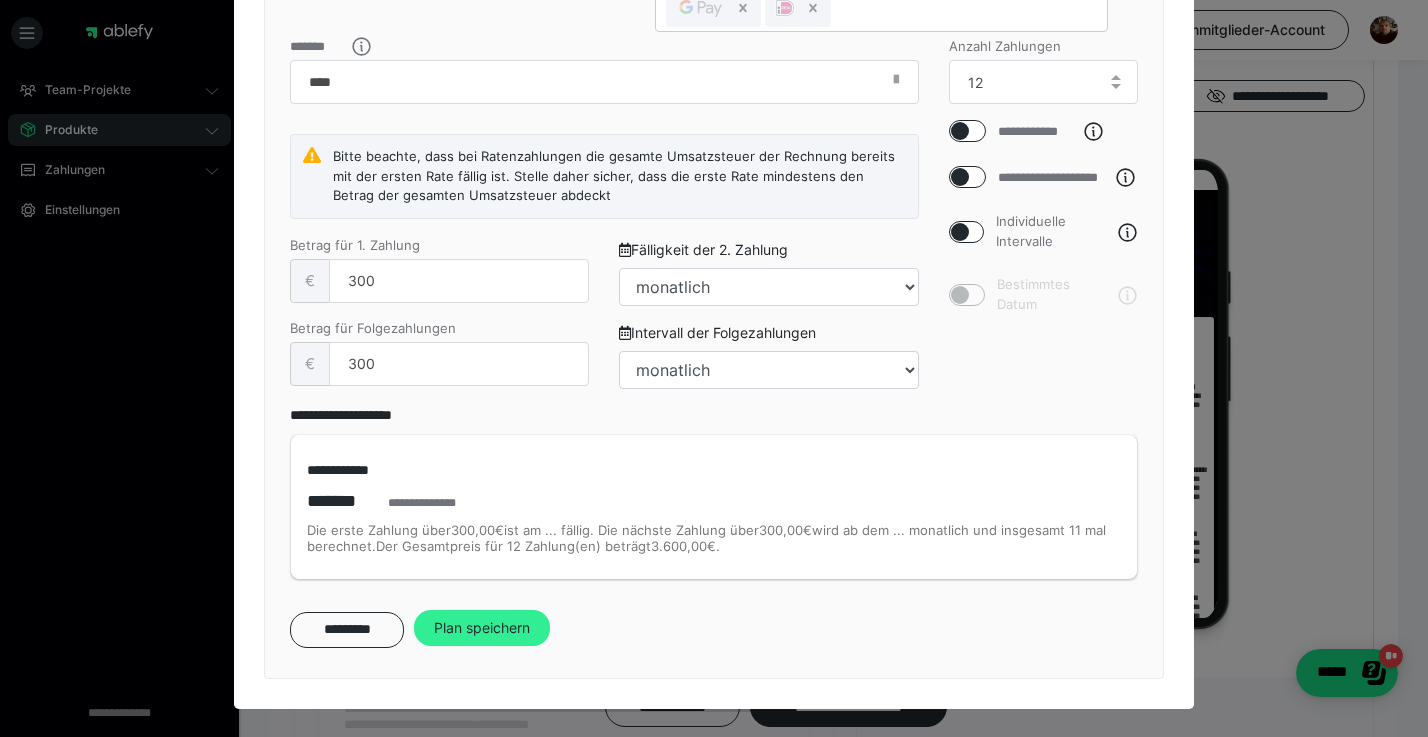 click on "Plan speichern" at bounding box center [482, 628] 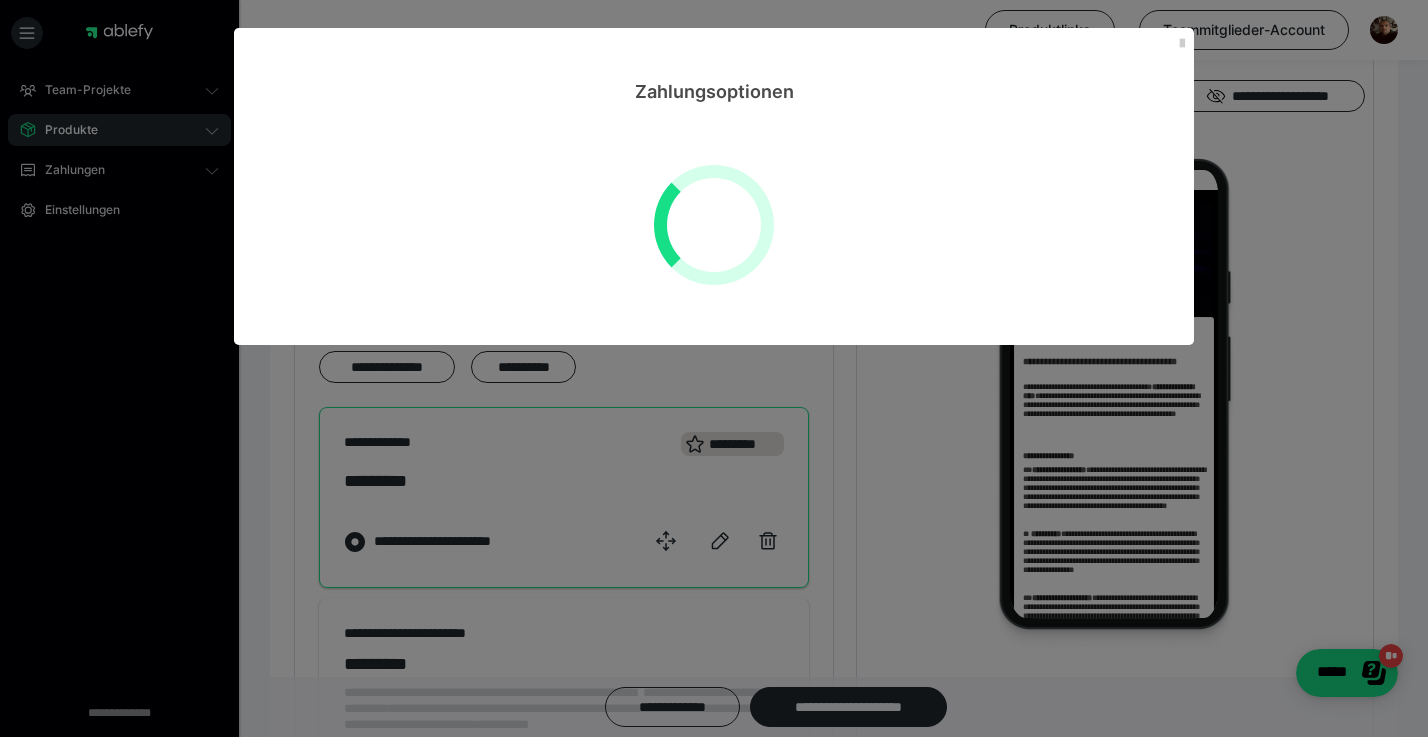 scroll, scrollTop: 0, scrollLeft: 0, axis: both 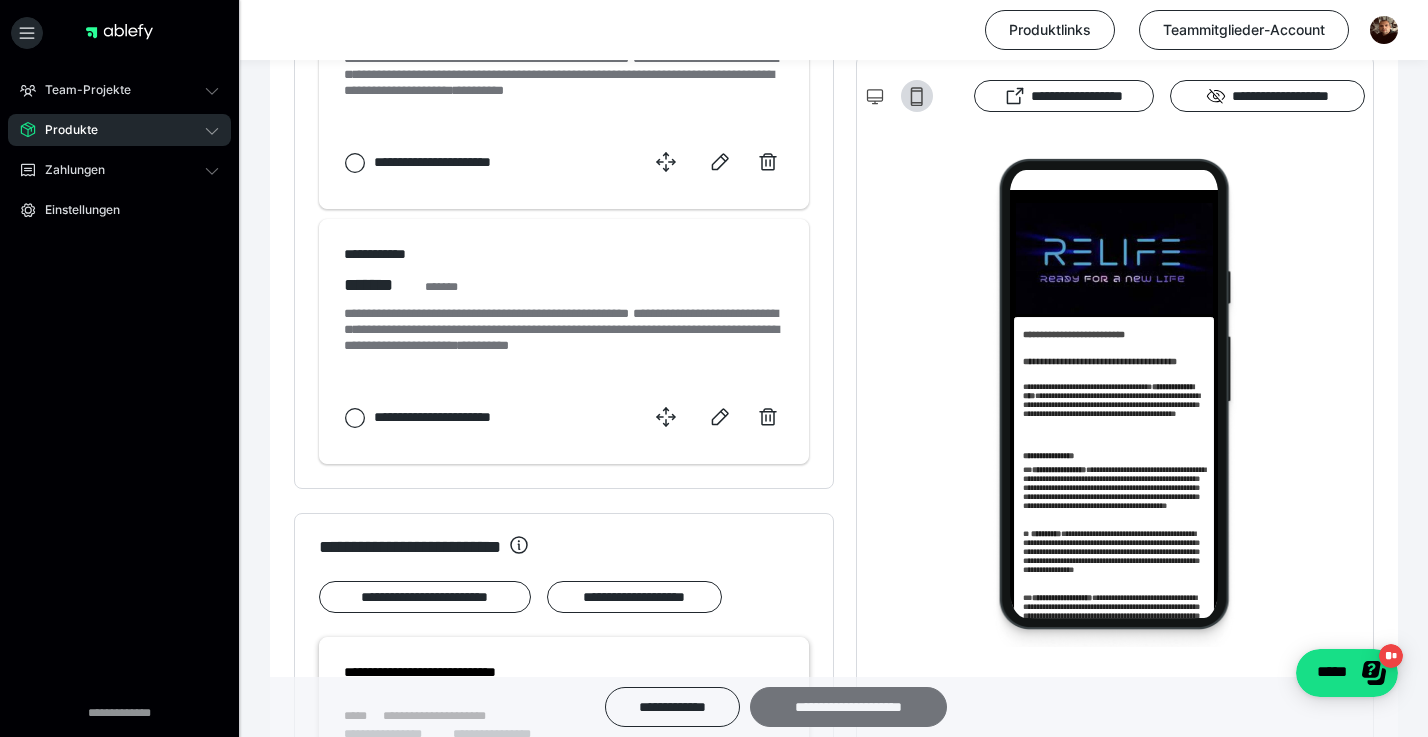 click on "**********" at bounding box center (848, 707) 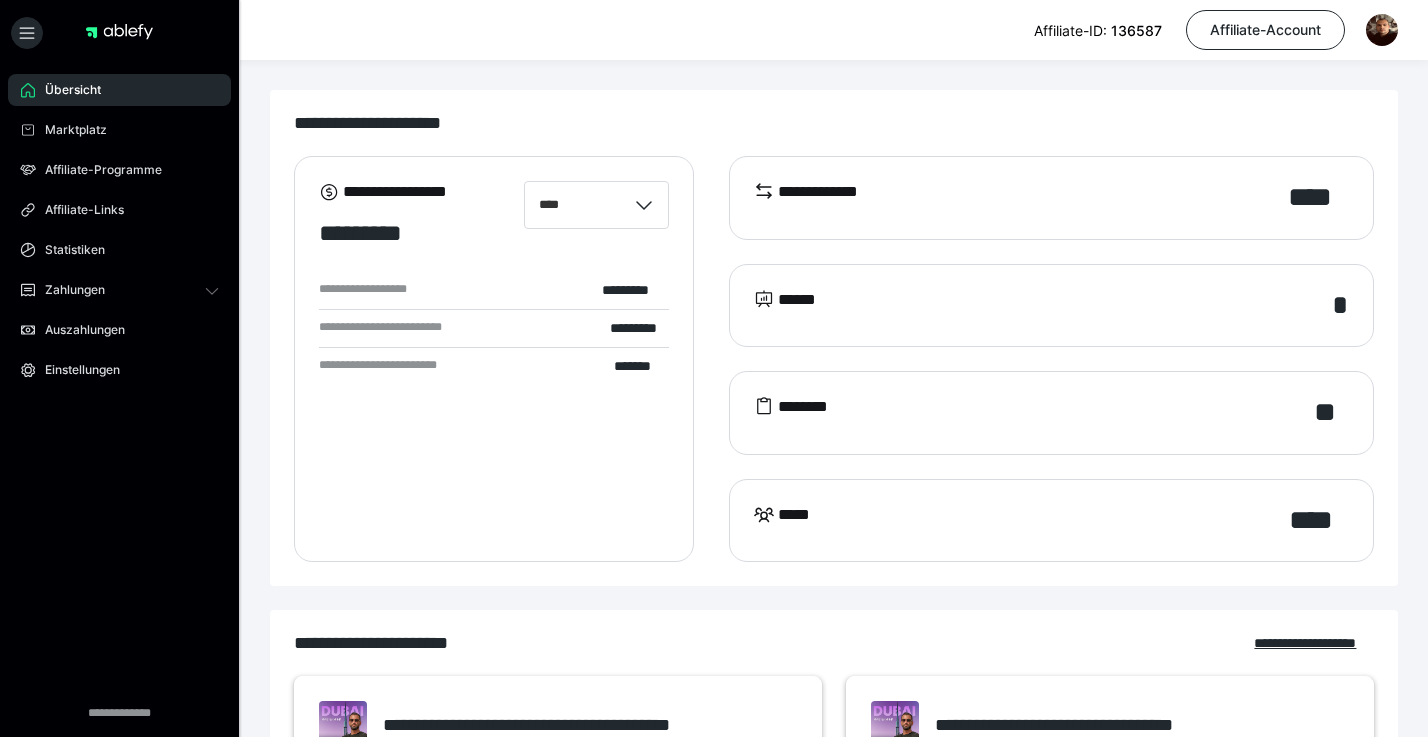 scroll, scrollTop: 0, scrollLeft: 0, axis: both 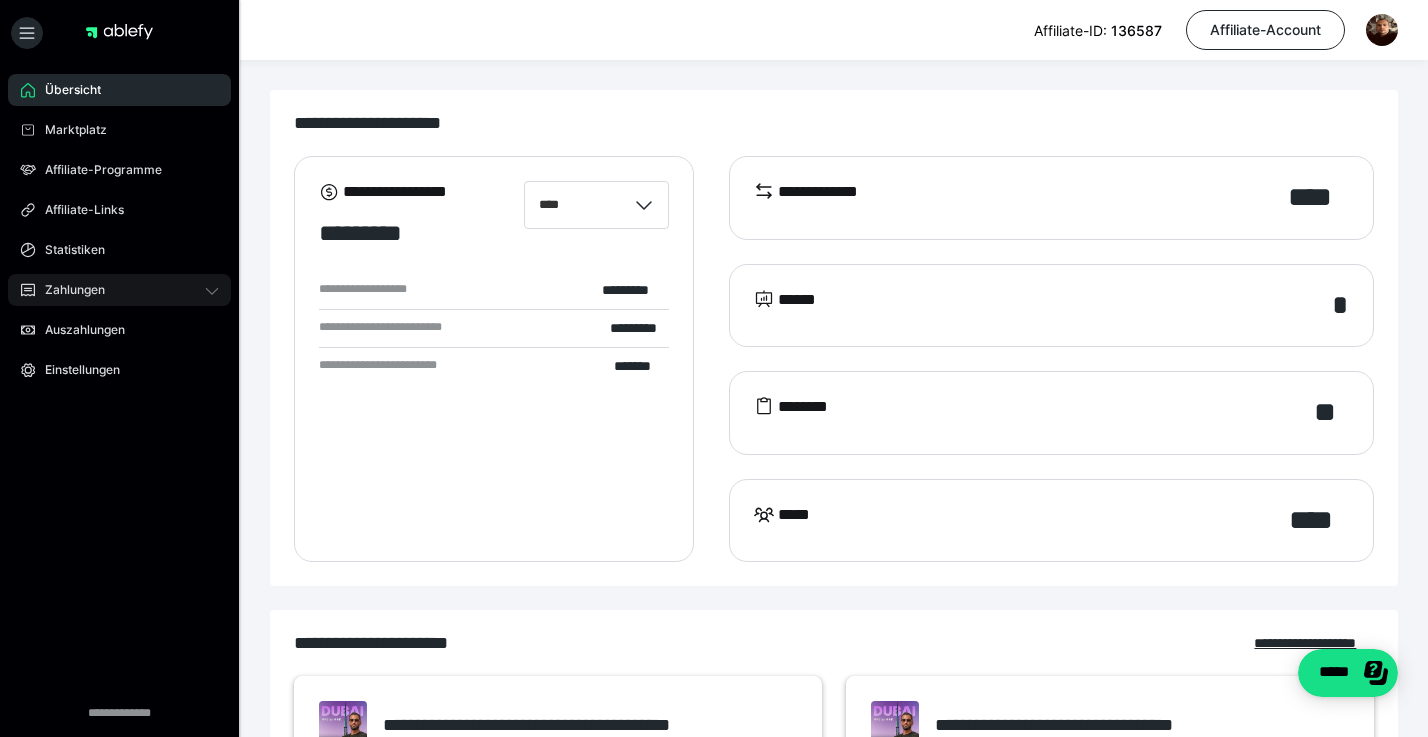 click on "Zahlungen" at bounding box center (119, 290) 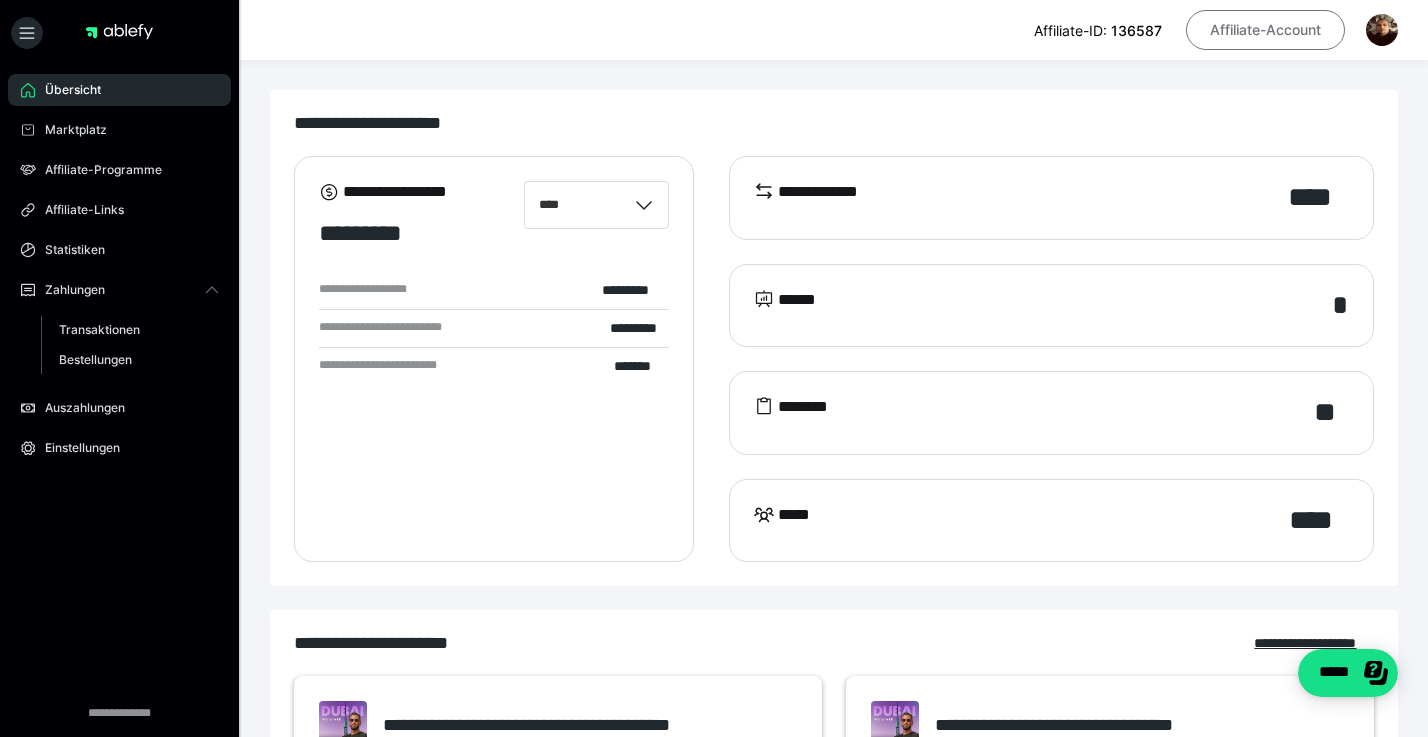 click on "Affiliate-Account" at bounding box center (1265, 30) 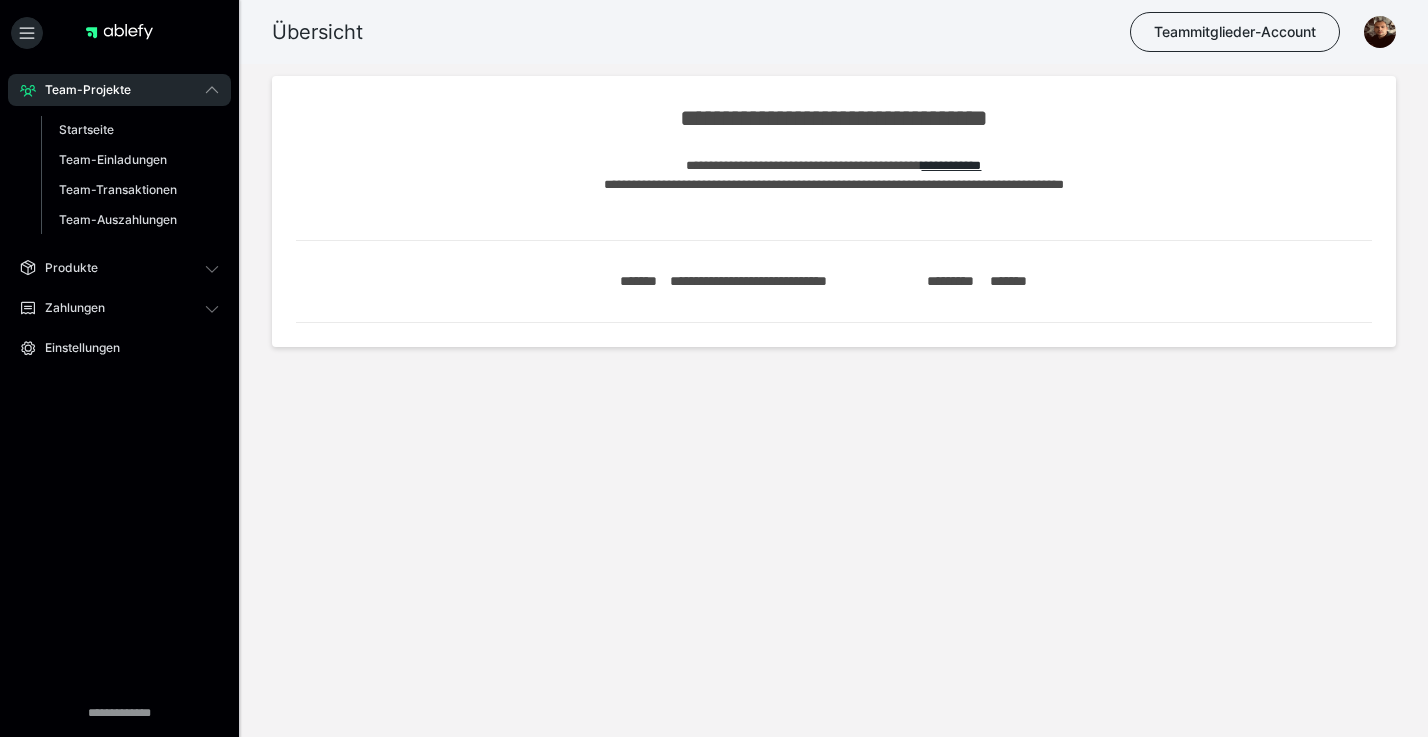 scroll, scrollTop: 0, scrollLeft: 0, axis: both 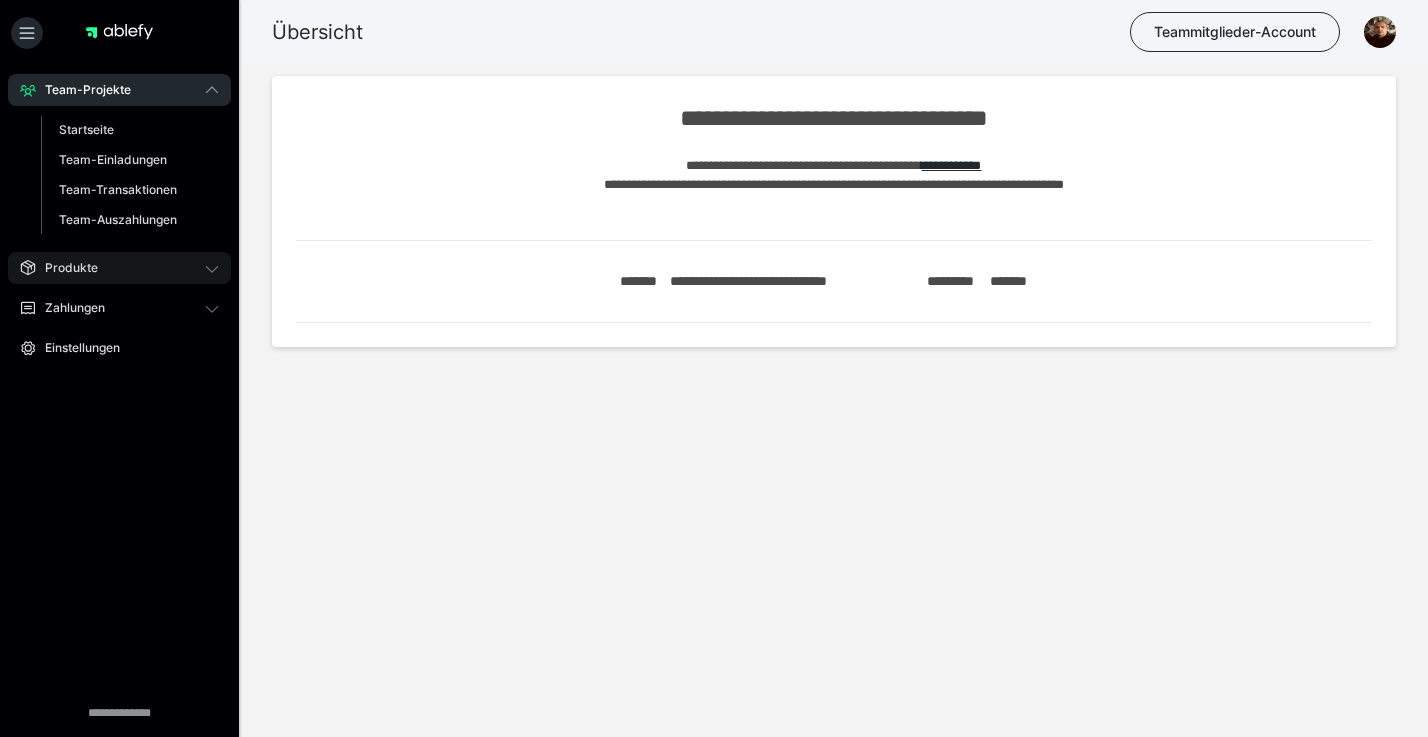 click on "Produkte" at bounding box center (64, 268) 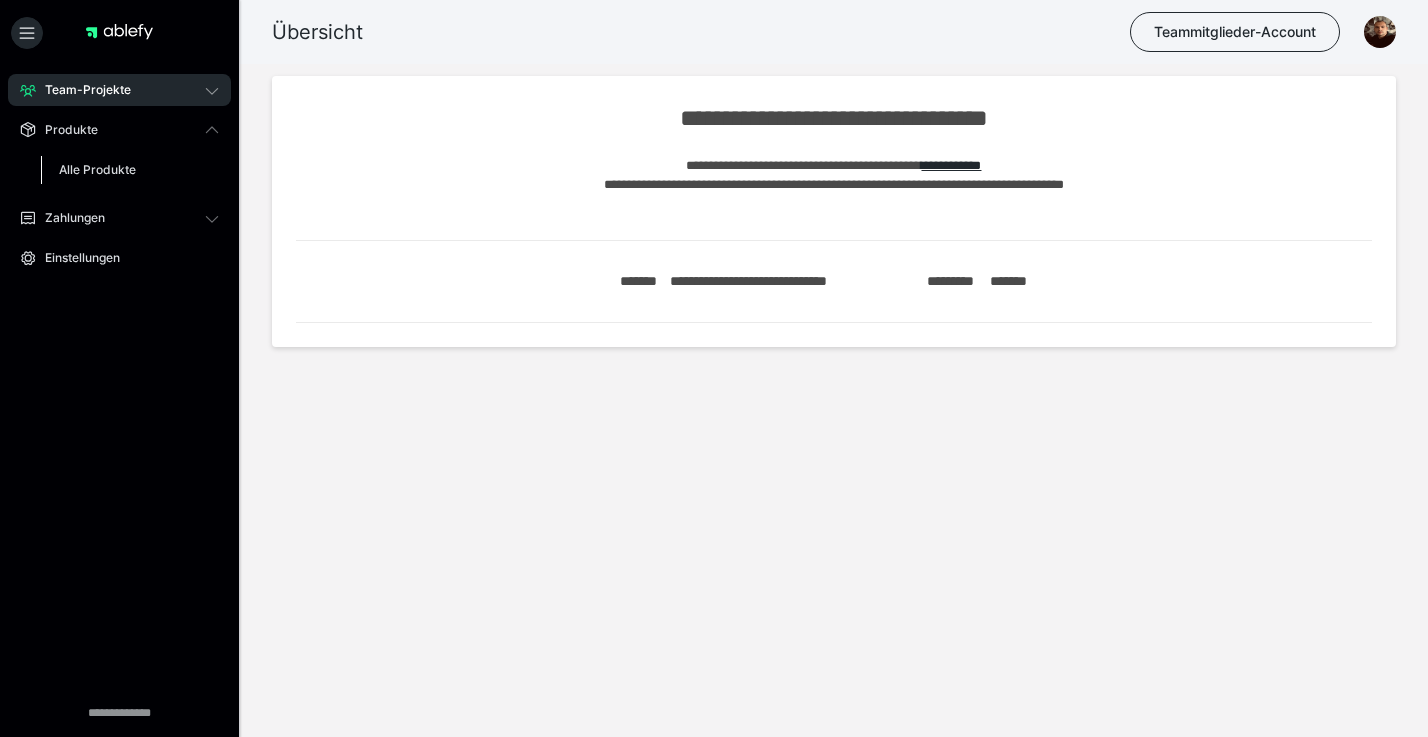 click on "Alle Produkte" at bounding box center (97, 169) 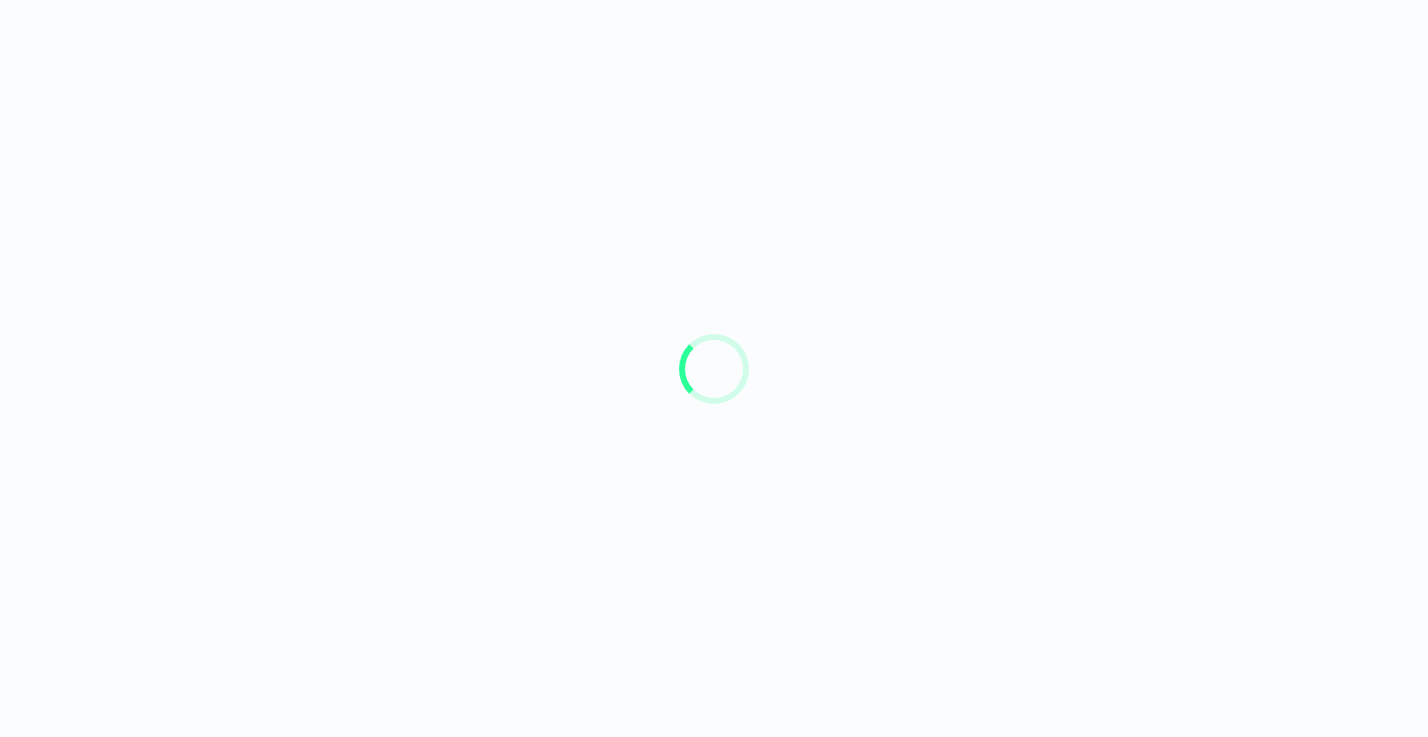 scroll, scrollTop: 0, scrollLeft: 0, axis: both 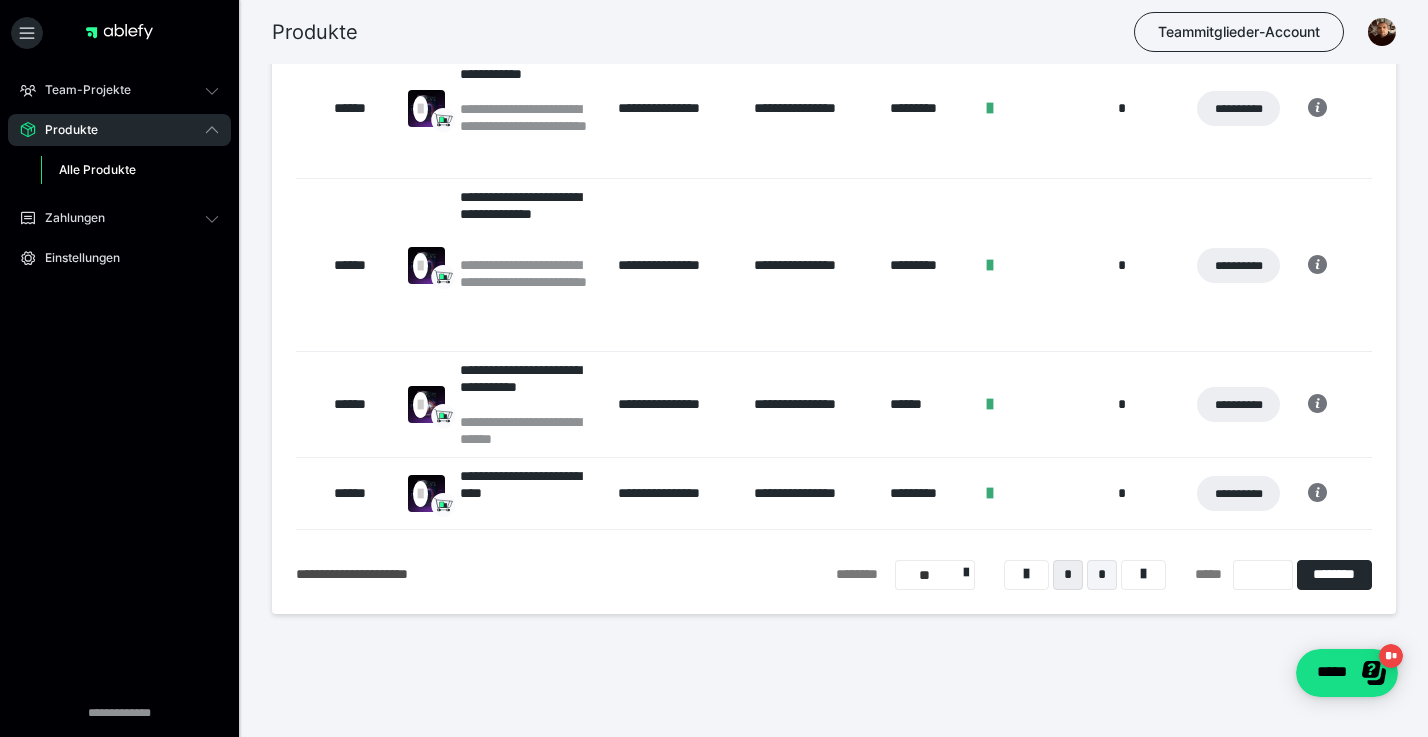 click on "*" at bounding box center (1102, 575) 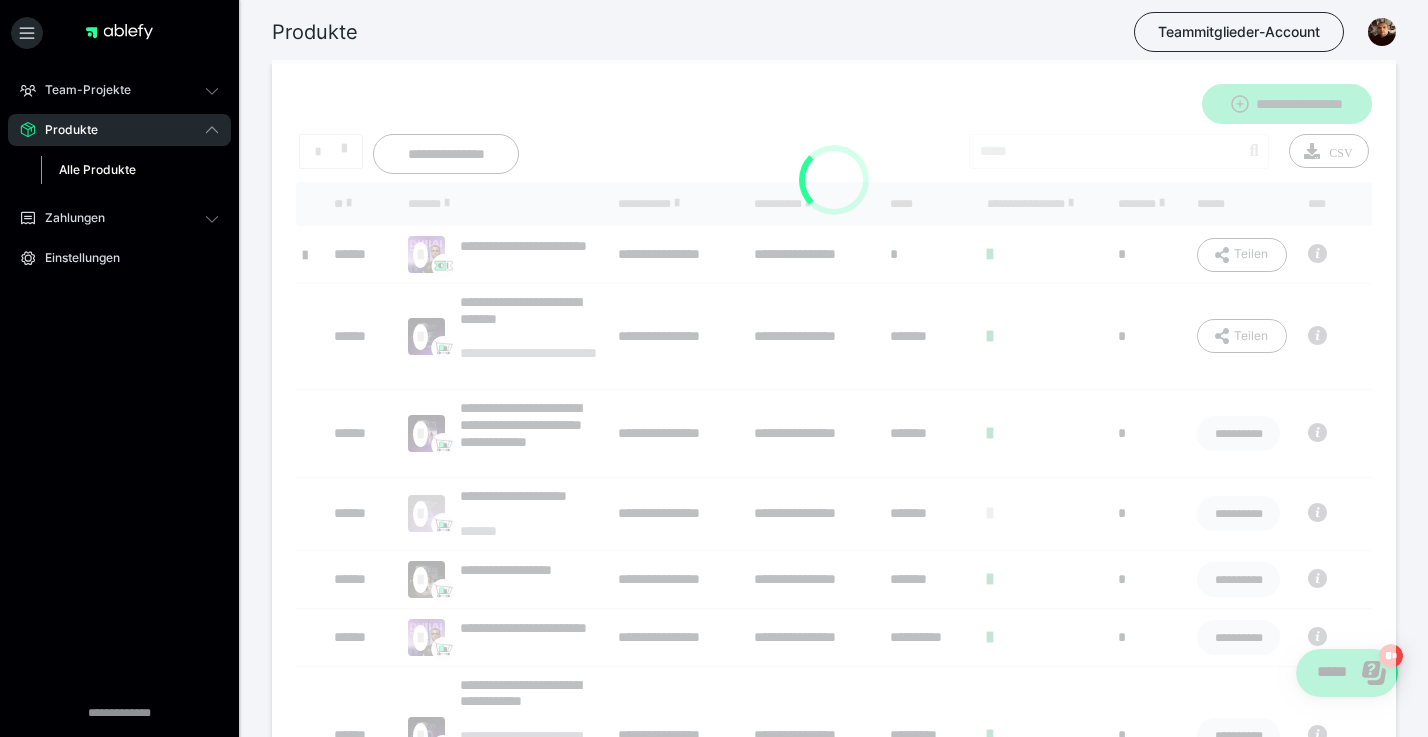 scroll, scrollTop: 0, scrollLeft: 0, axis: both 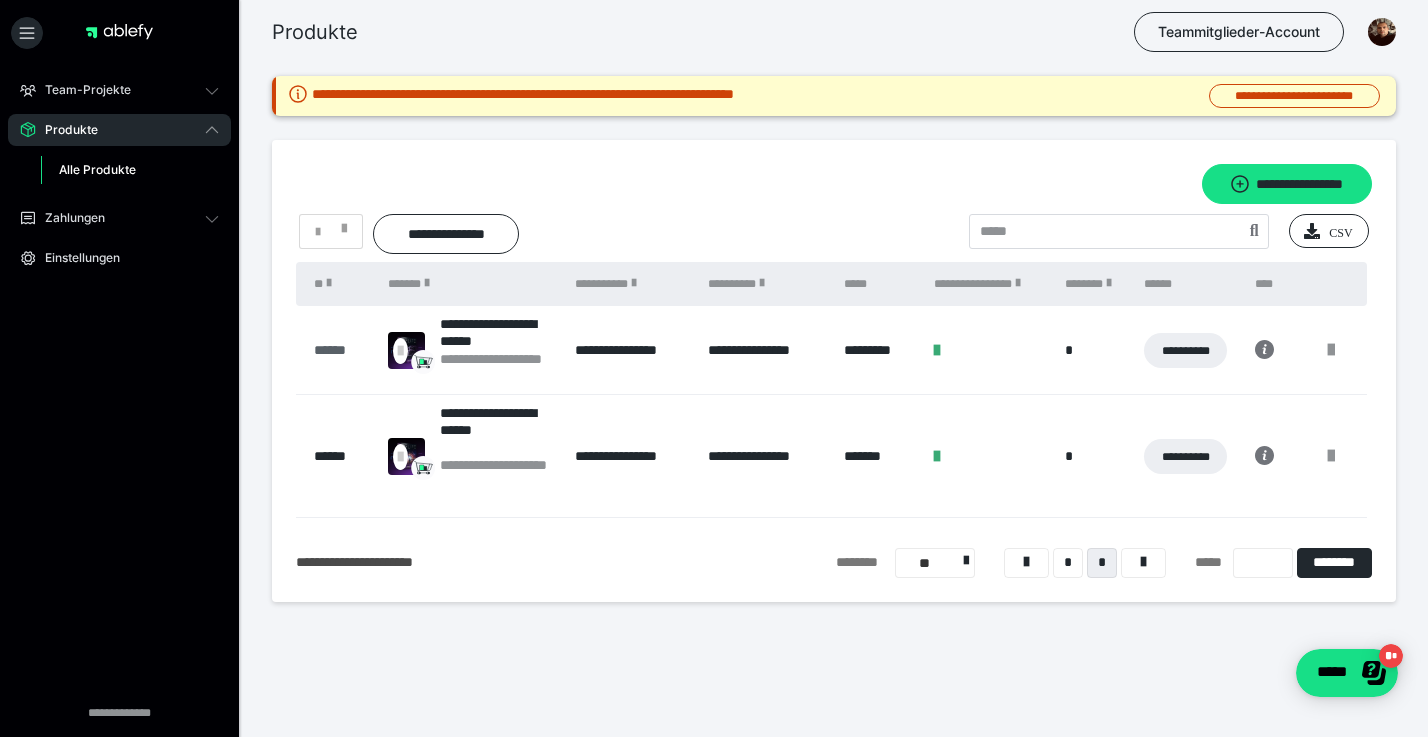click on "******" at bounding box center (341, 350) 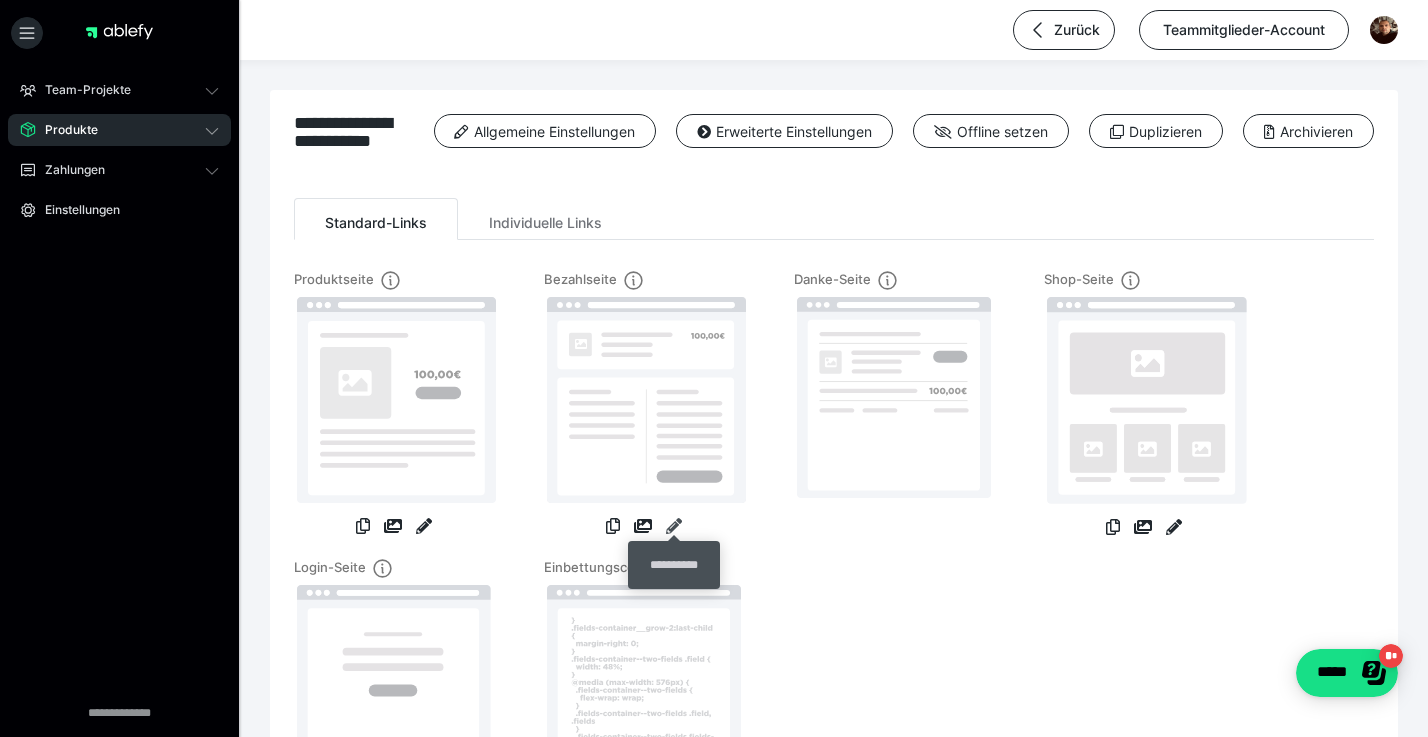 click at bounding box center (674, 526) 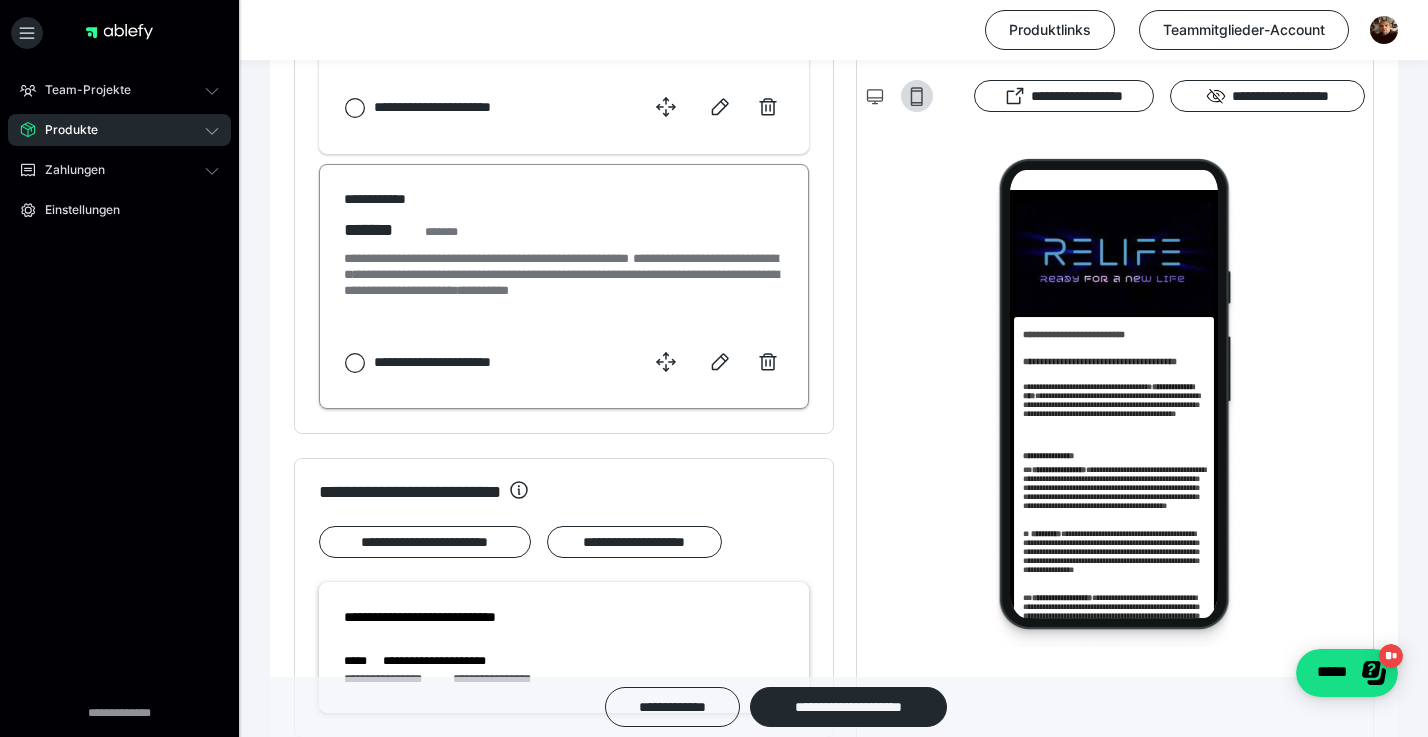 scroll, scrollTop: 0, scrollLeft: 0, axis: both 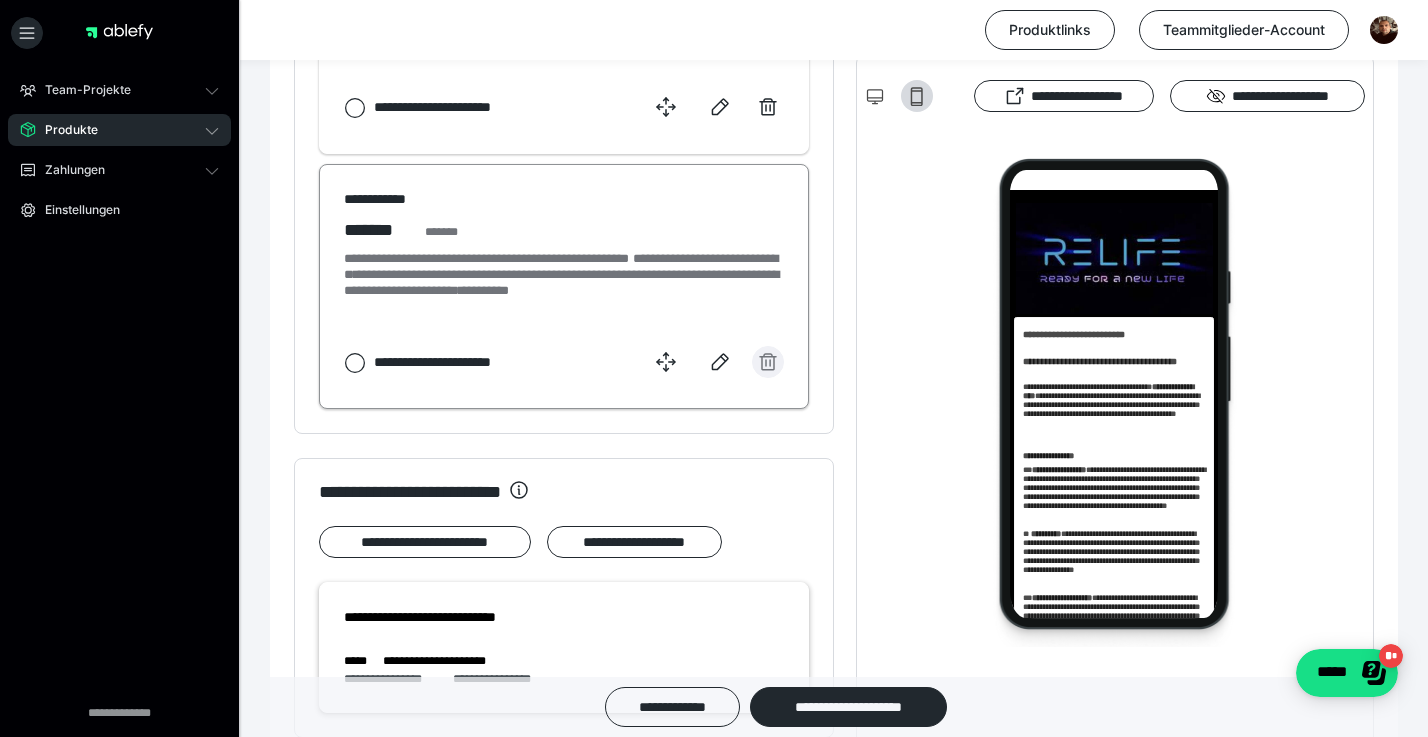 click 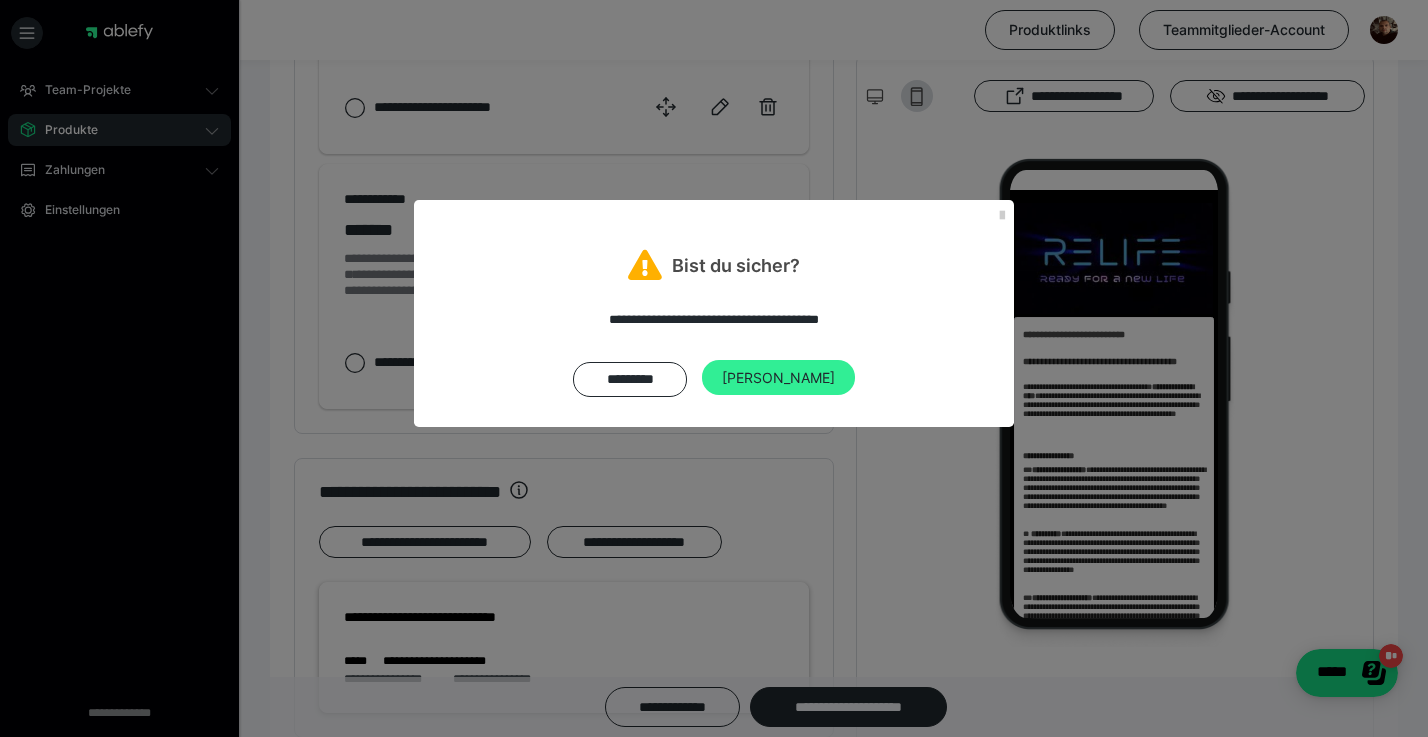 click on "Ja" at bounding box center [778, 378] 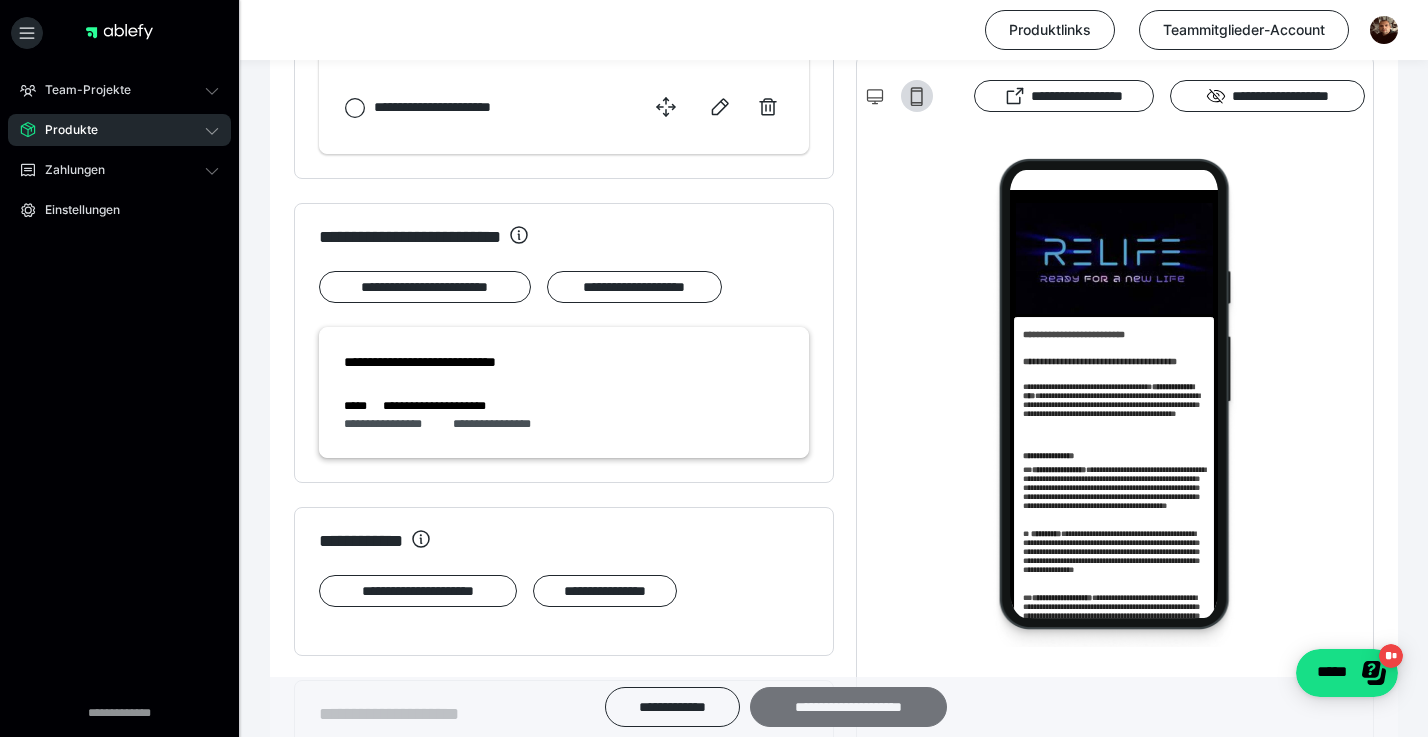 click on "**********" at bounding box center (848, 707) 